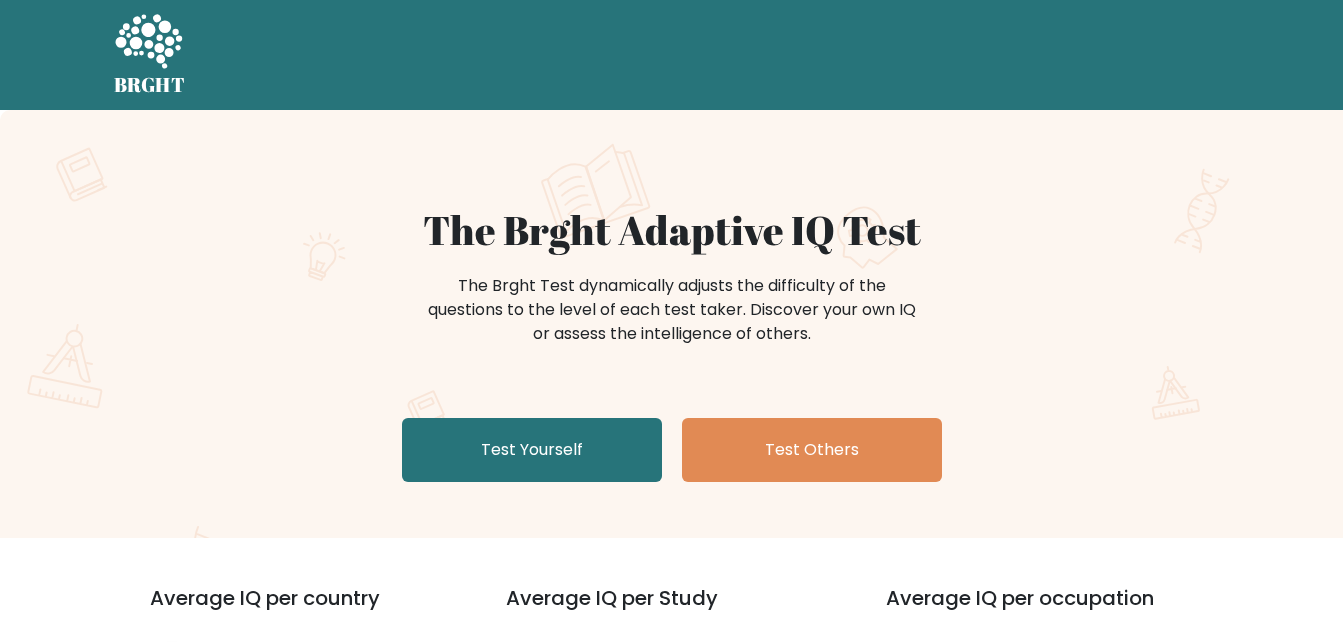 scroll, scrollTop: 0, scrollLeft: 0, axis: both 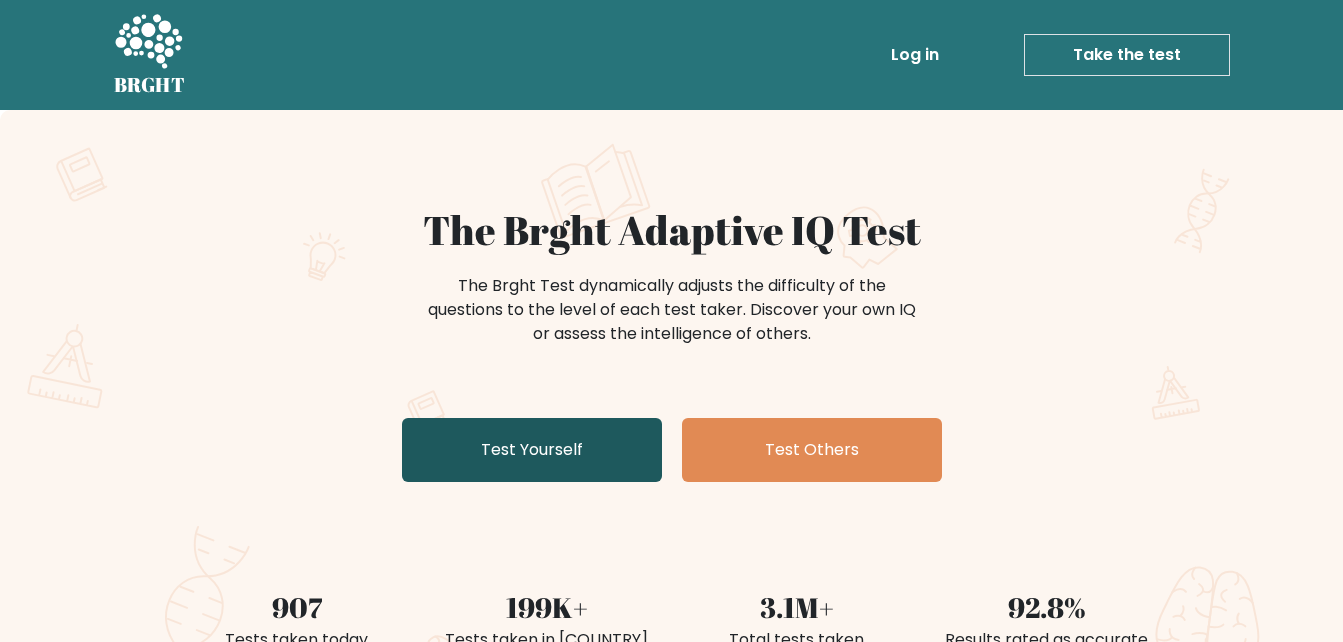 click on "Test Yourself" at bounding box center (532, 450) 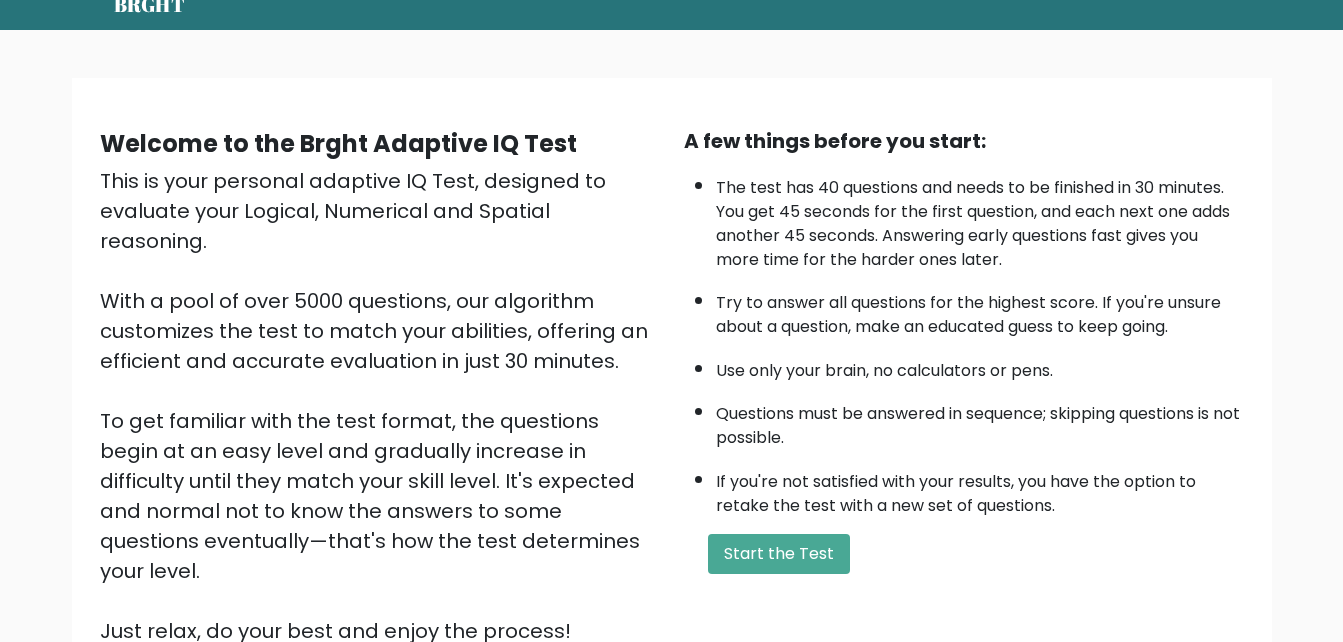 scroll, scrollTop: 74, scrollLeft: 0, axis: vertical 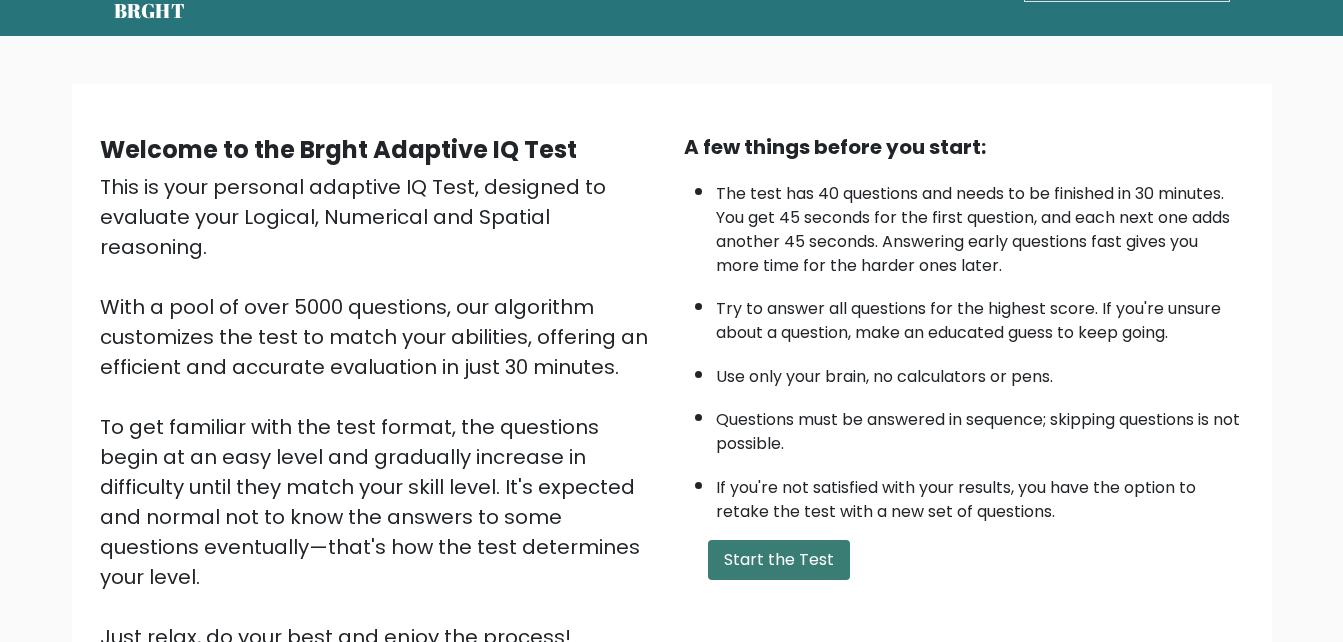 click on "Start the Test" at bounding box center (779, 560) 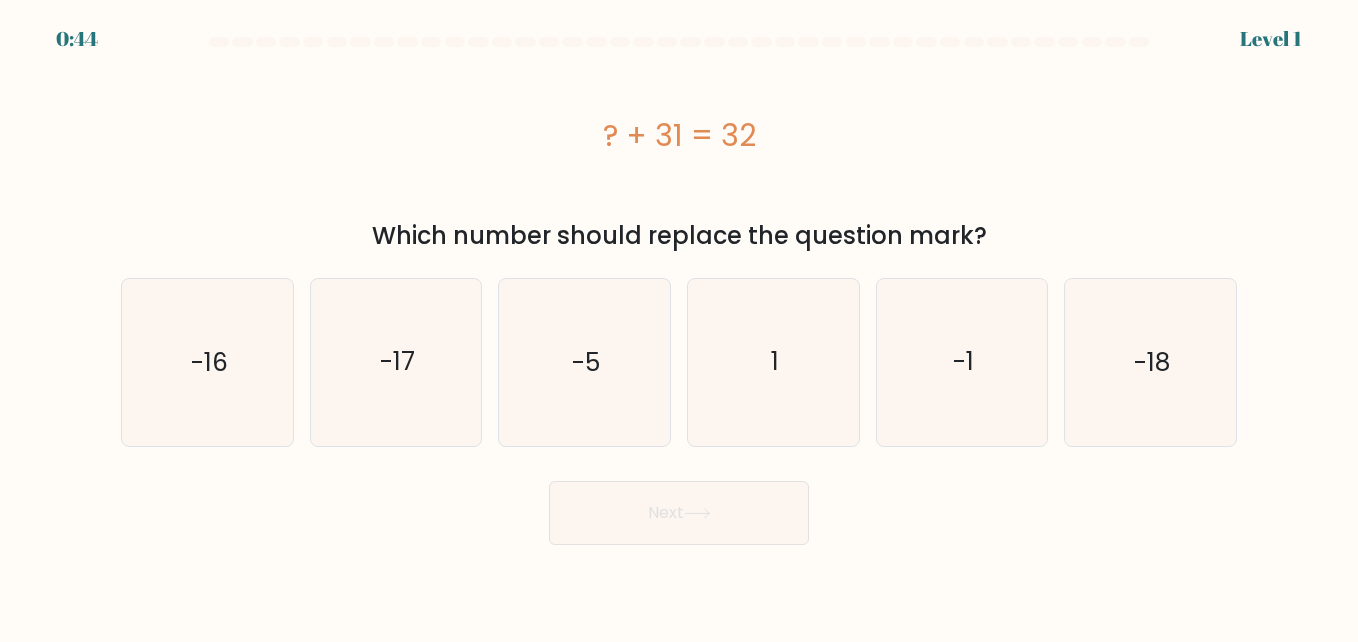 scroll, scrollTop: 0, scrollLeft: 0, axis: both 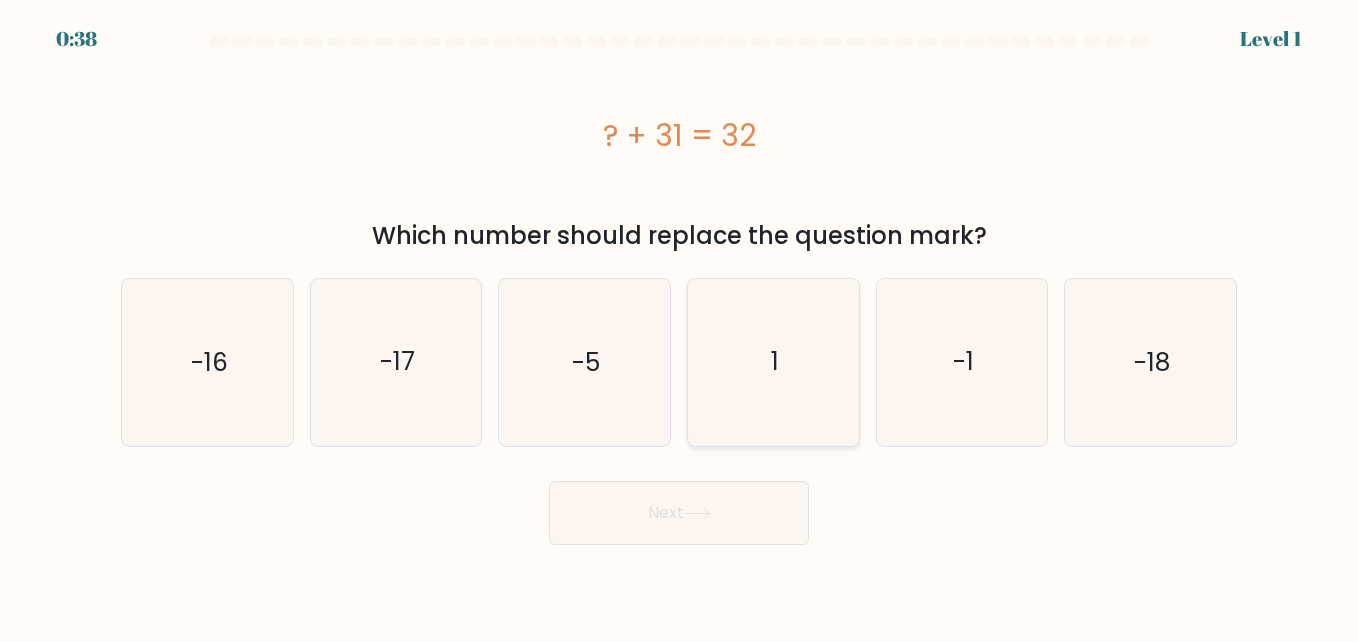 click on "1" 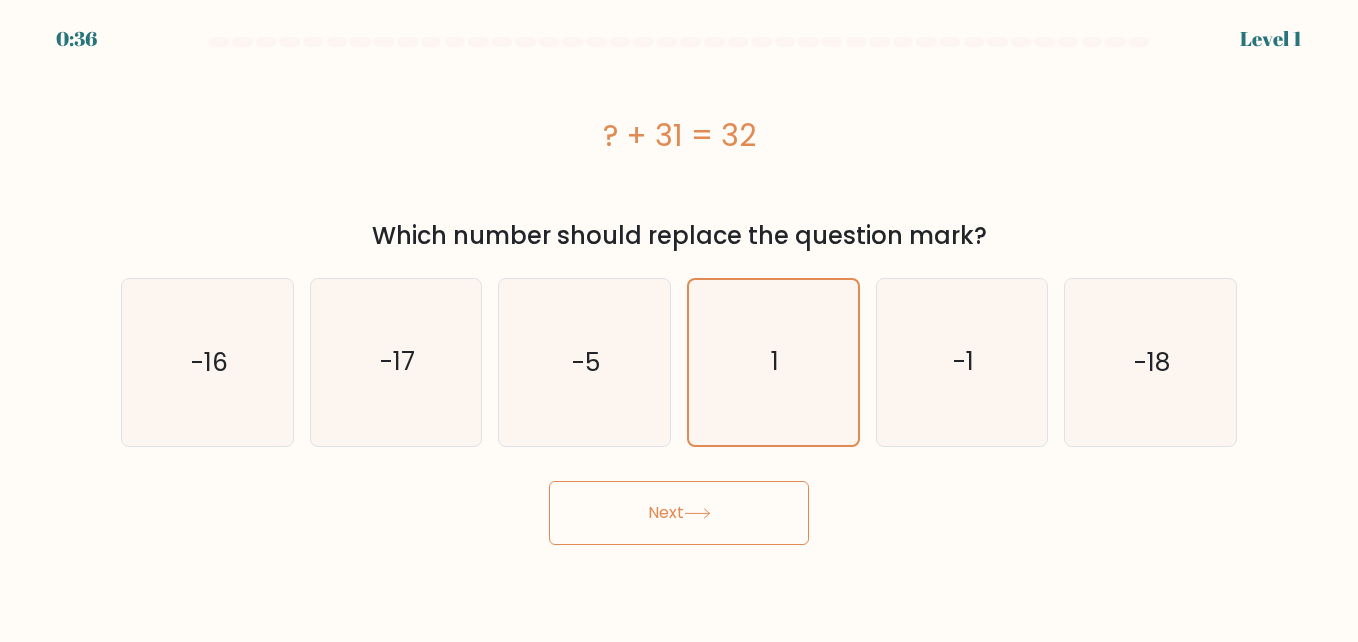 click on "Next" at bounding box center [679, 513] 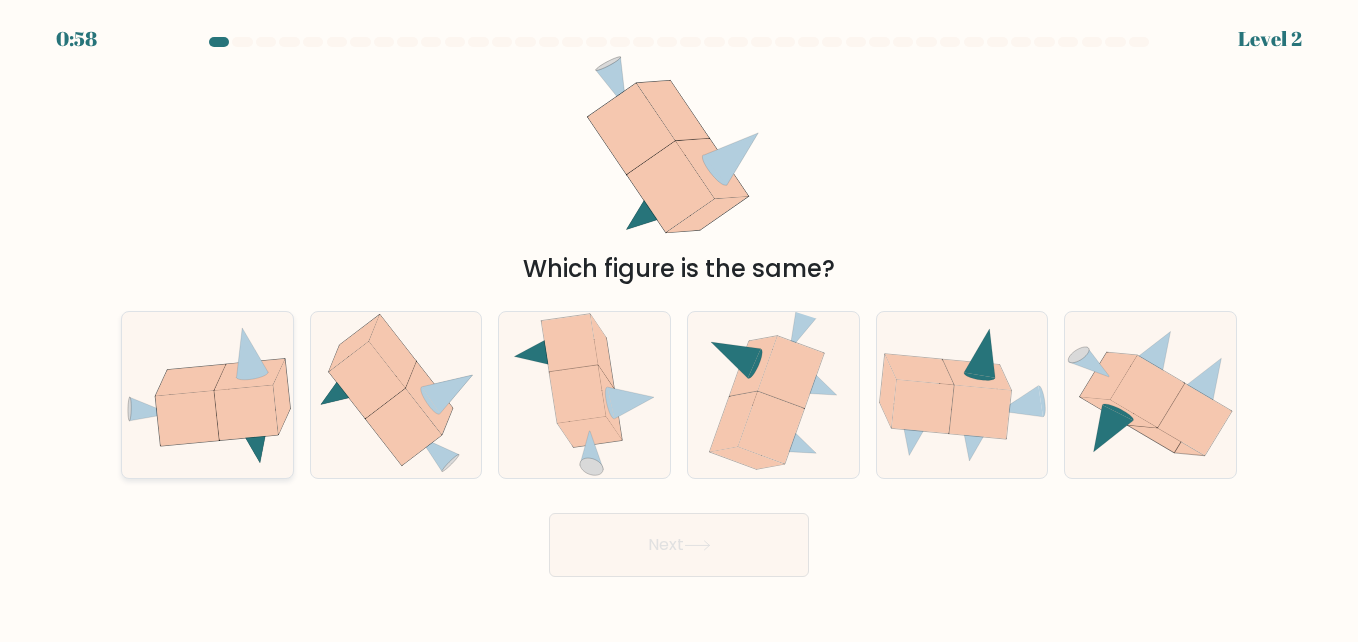 click 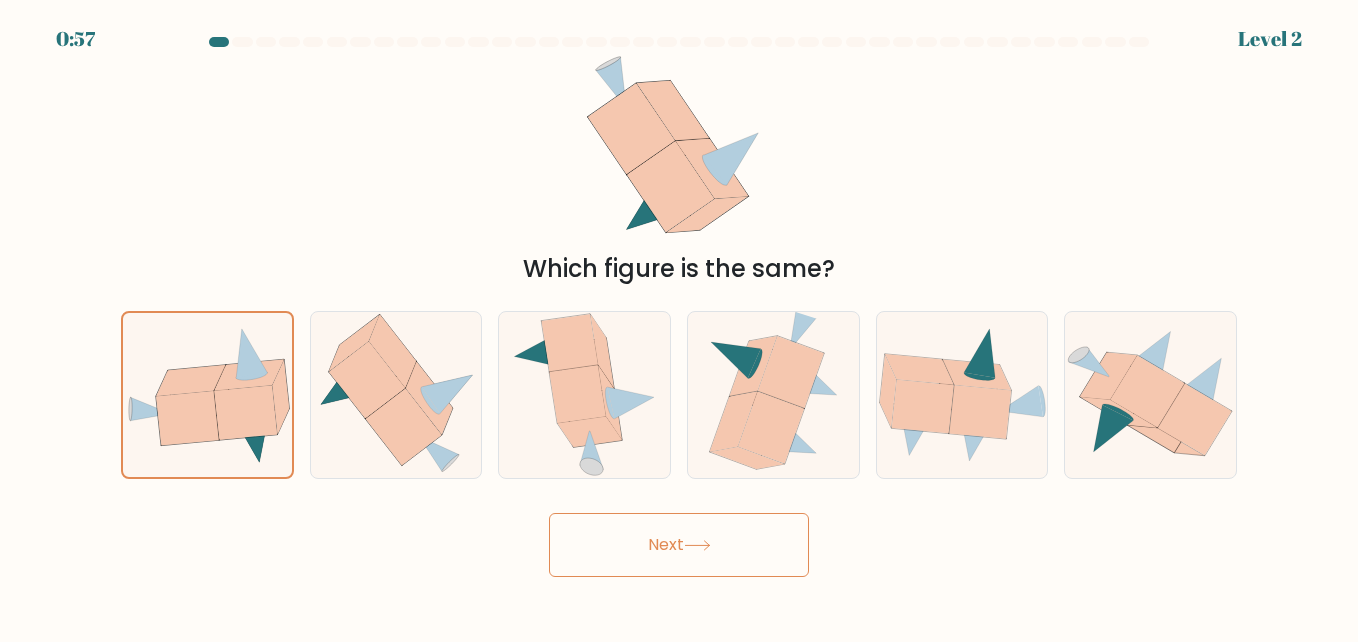 click on "Next" at bounding box center (679, 545) 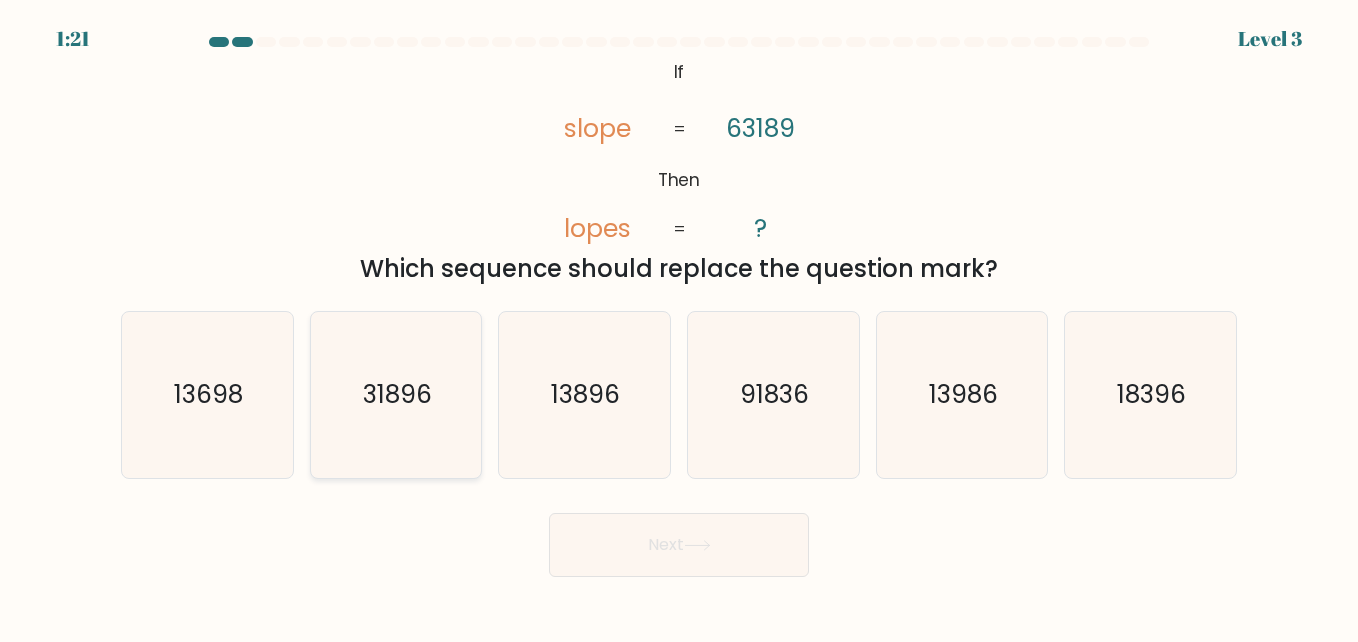 click on "31896" 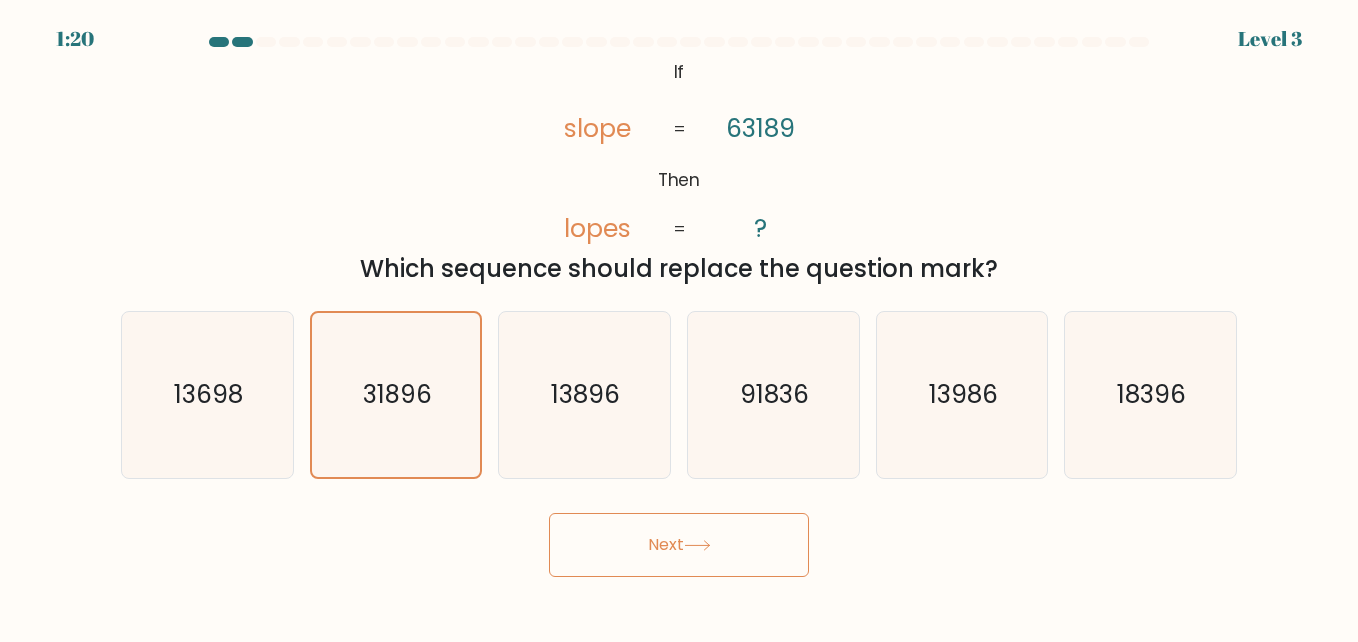 click on "Next" at bounding box center (679, 545) 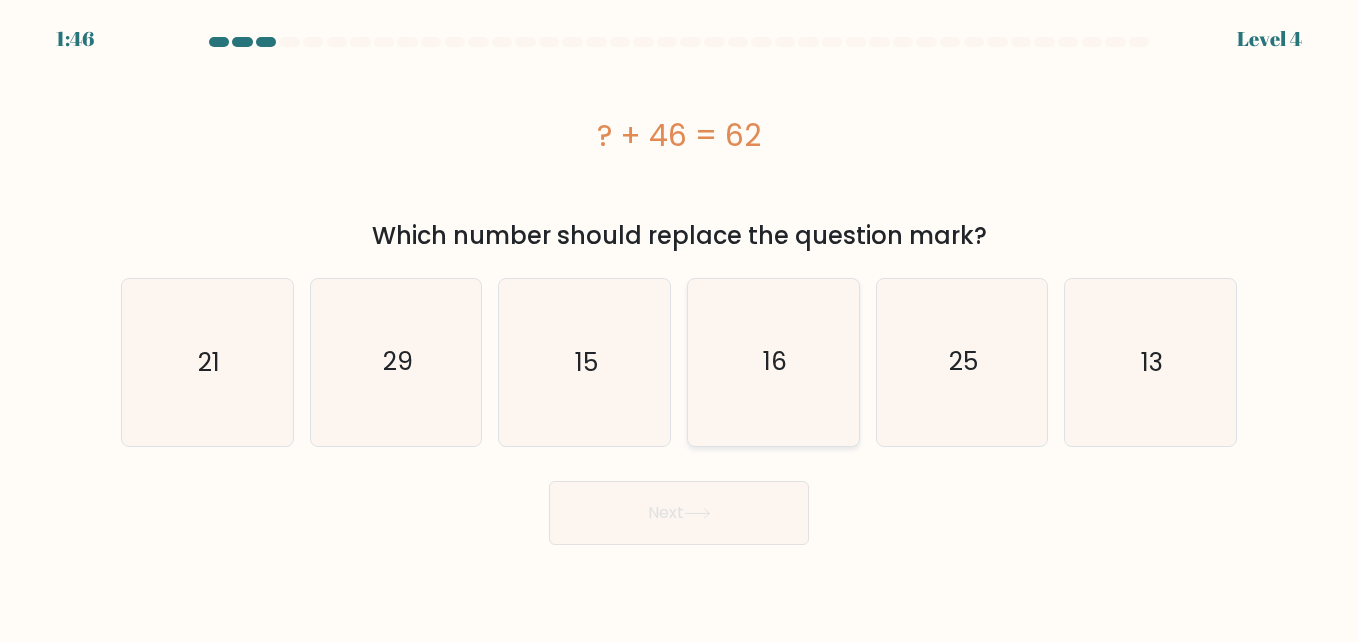 click on "16" 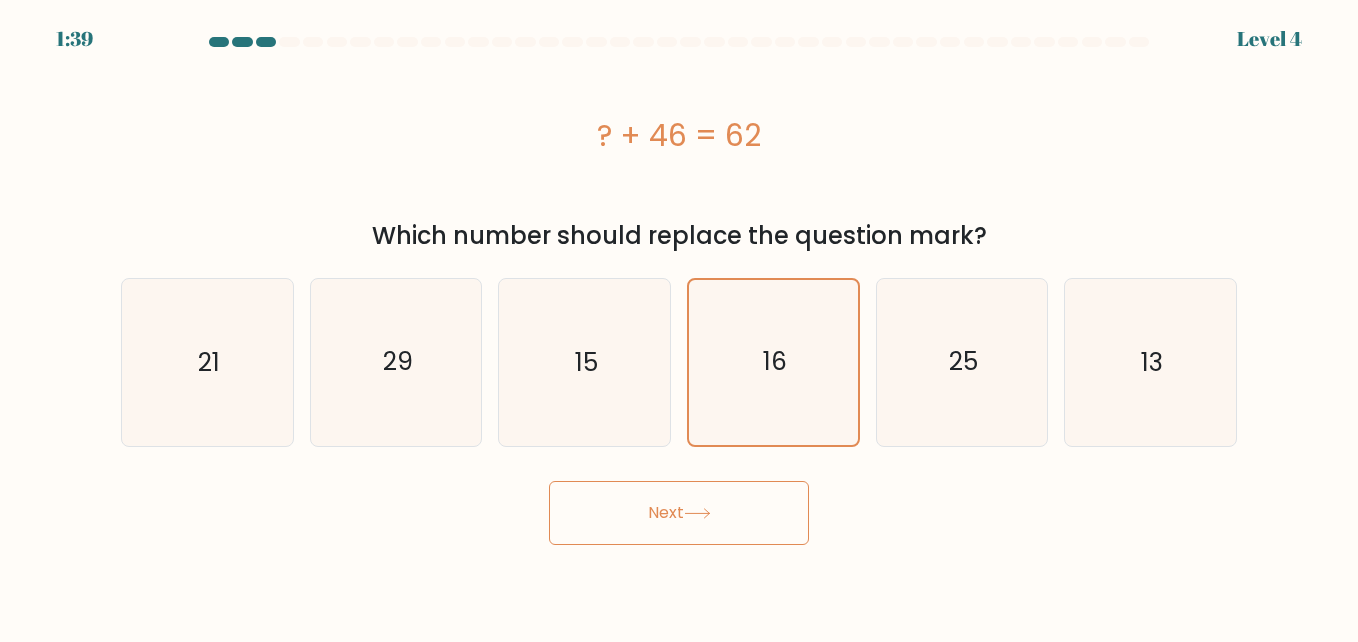 click on "Next" at bounding box center (679, 513) 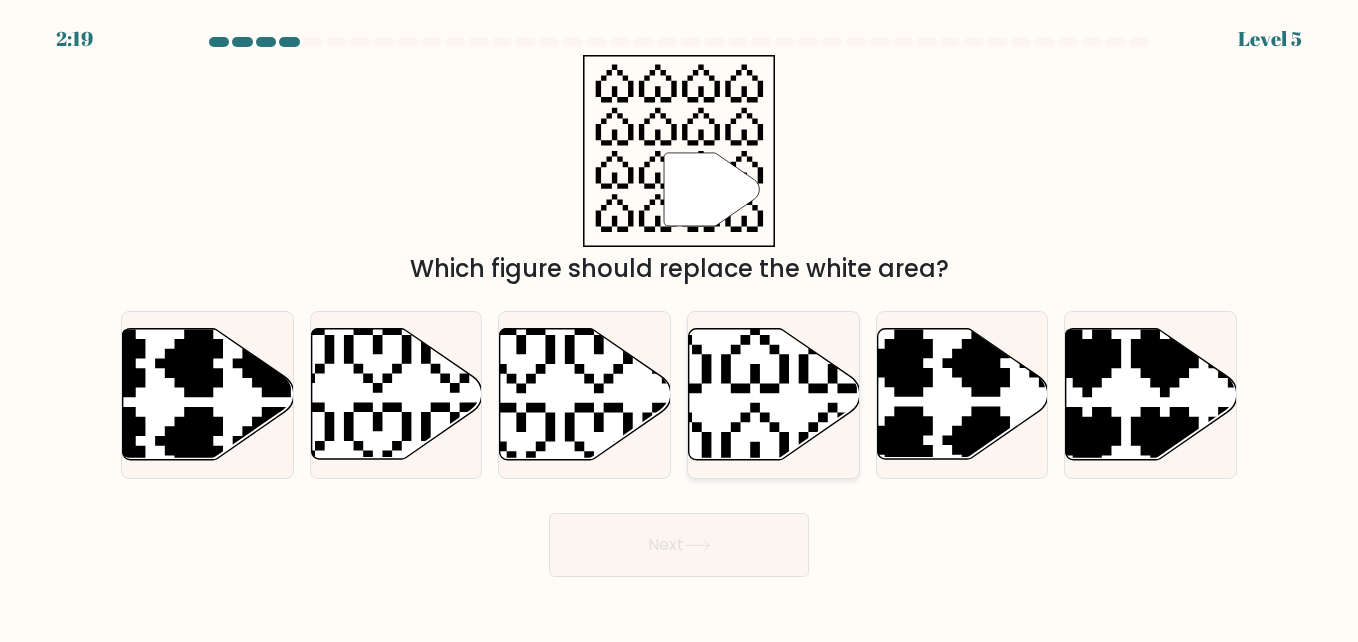 click 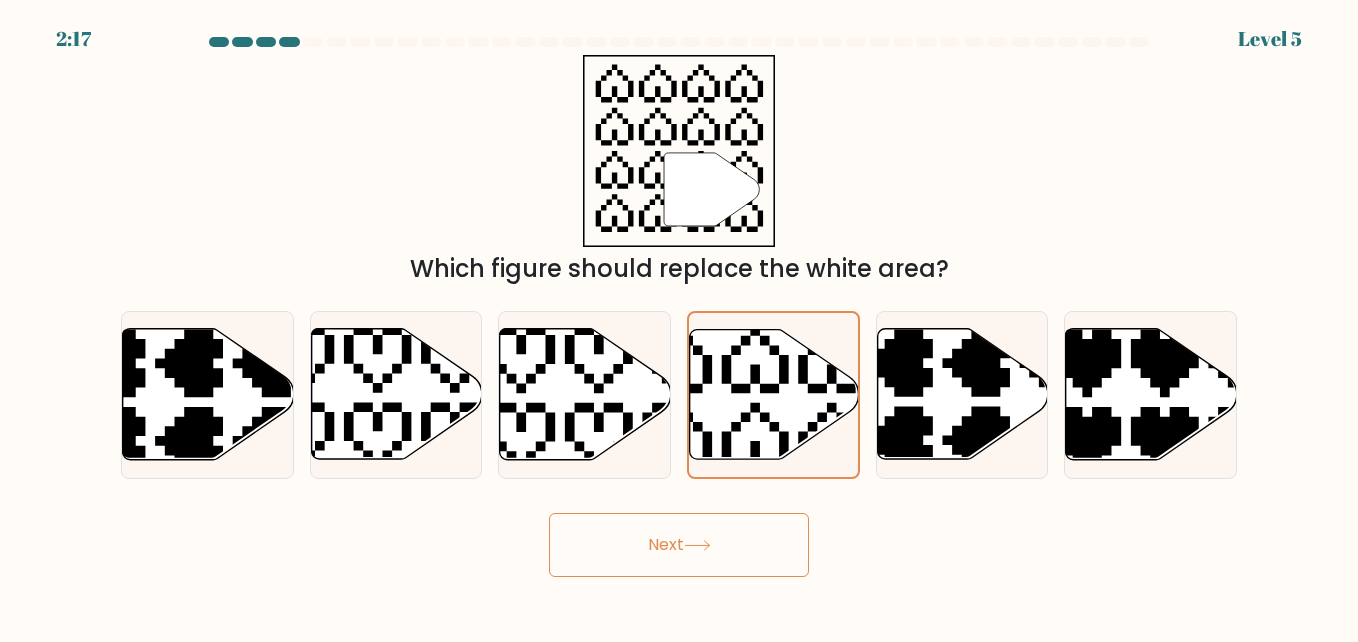 click on "Next" at bounding box center (679, 545) 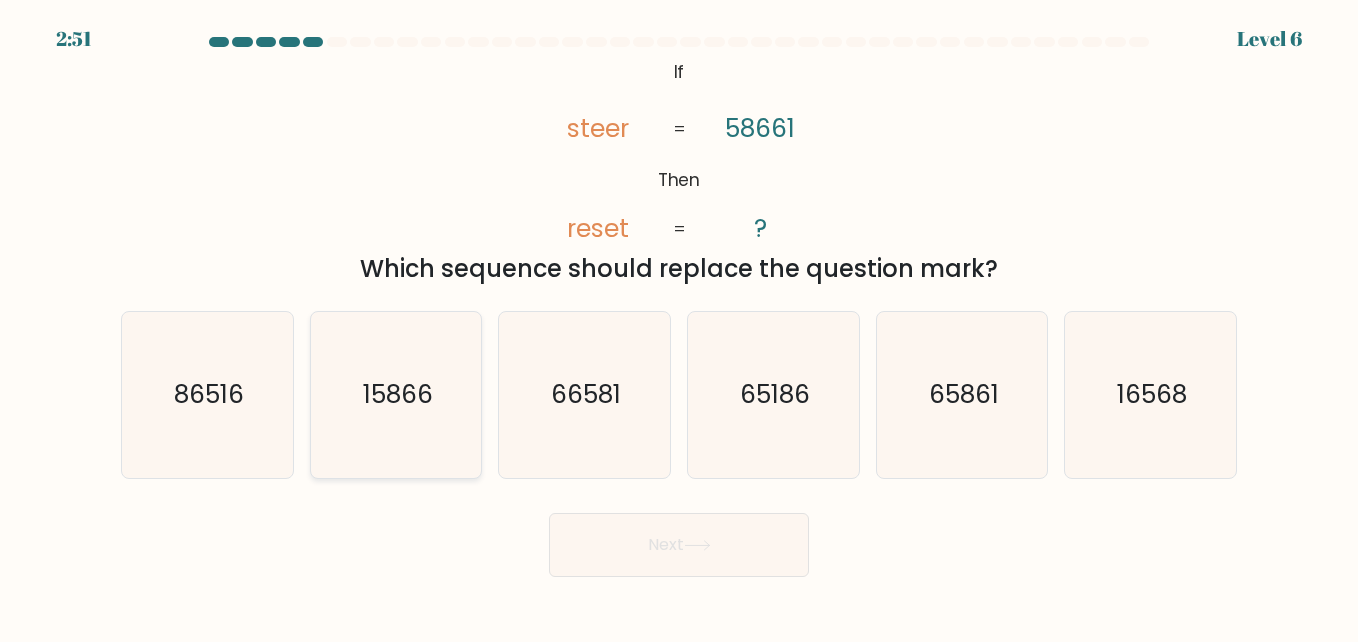 click on "15866" 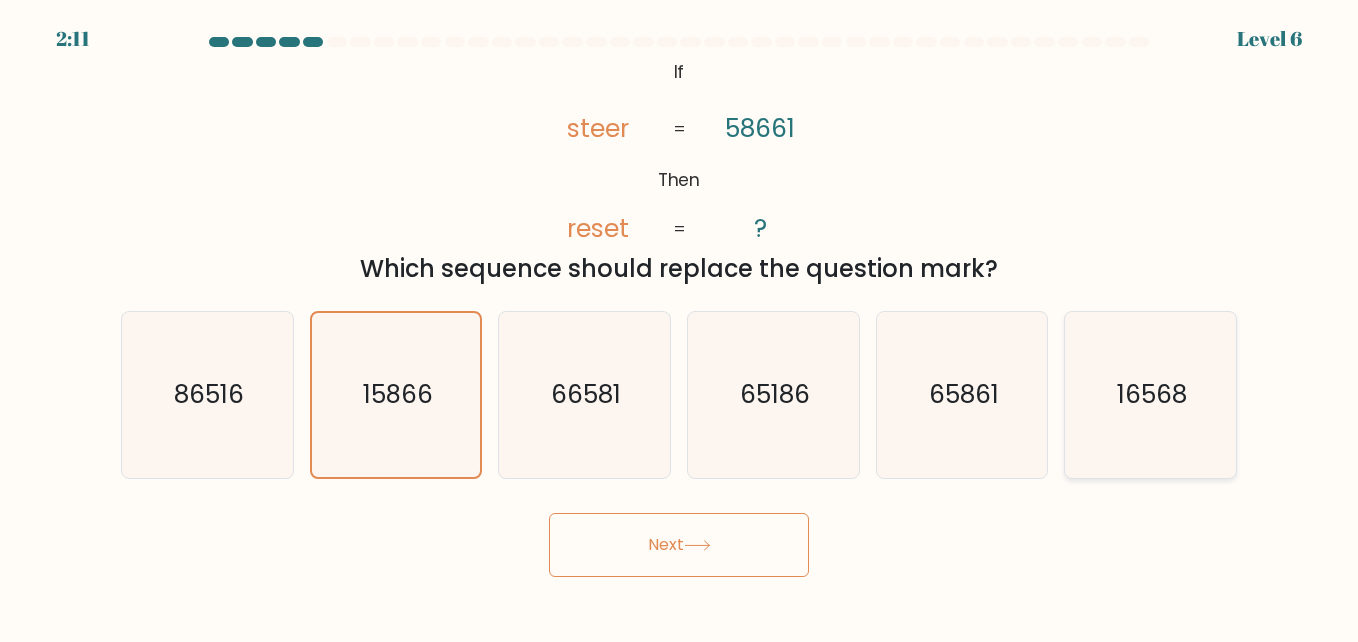 click on "16568" 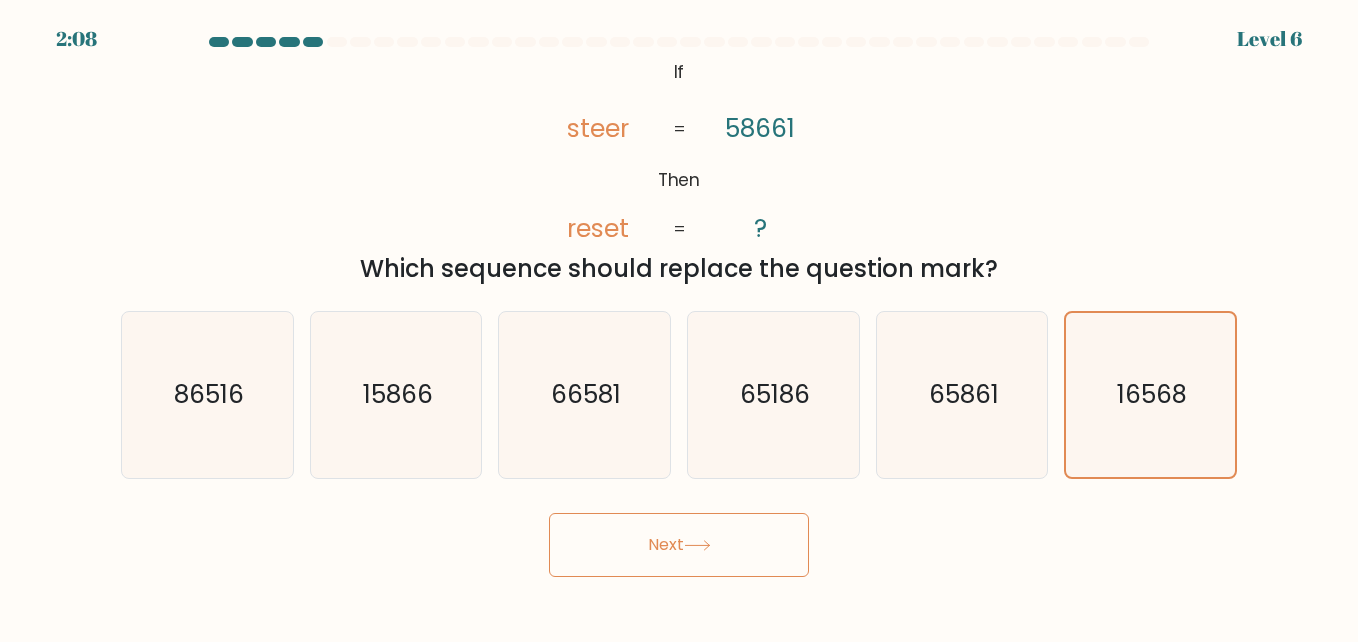 click 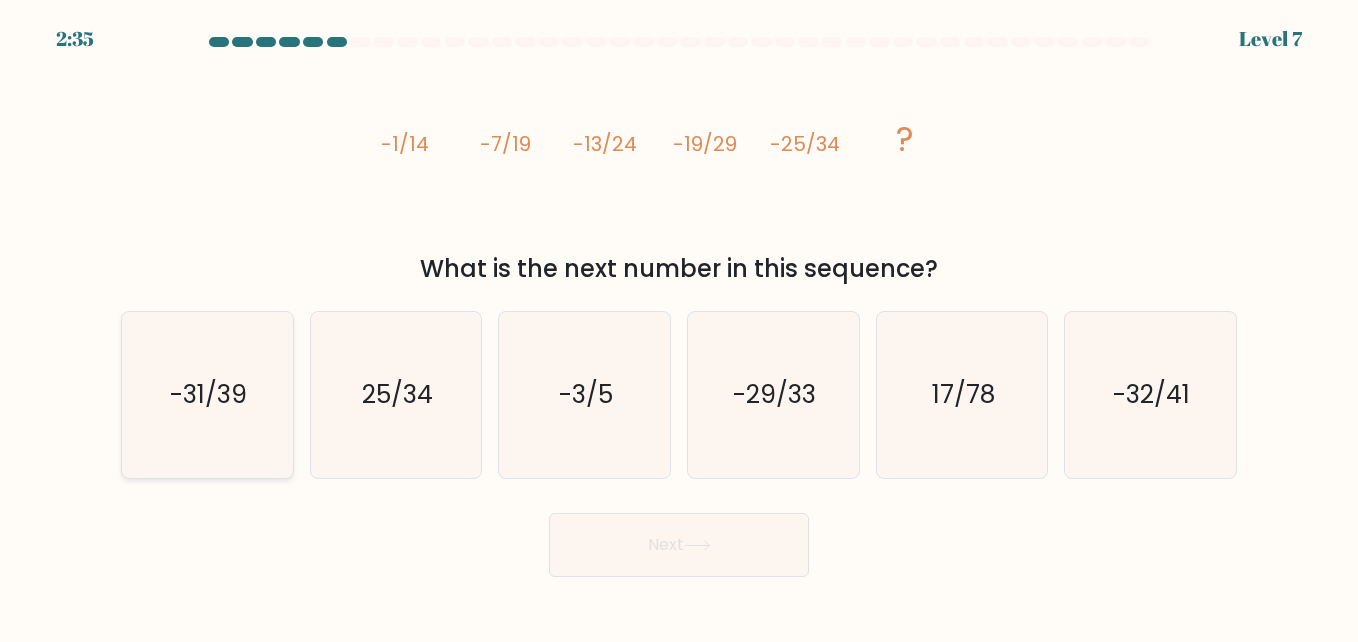 click on "-31/39" 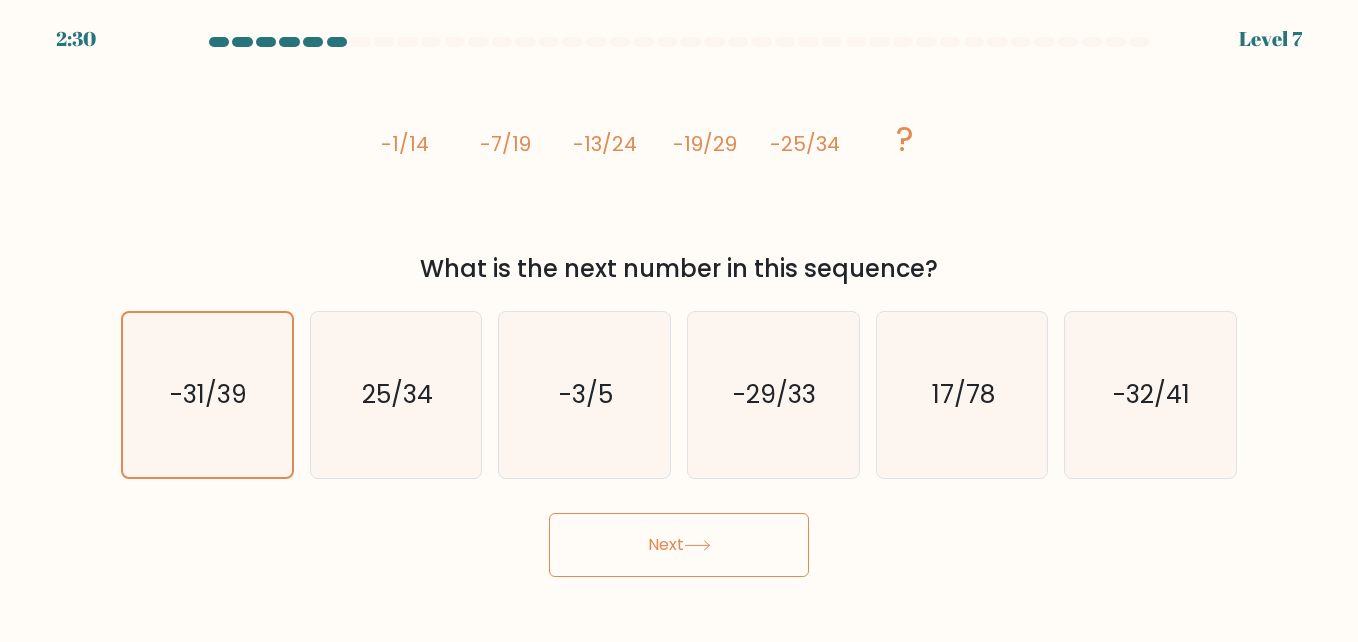 click on "Next" at bounding box center (679, 545) 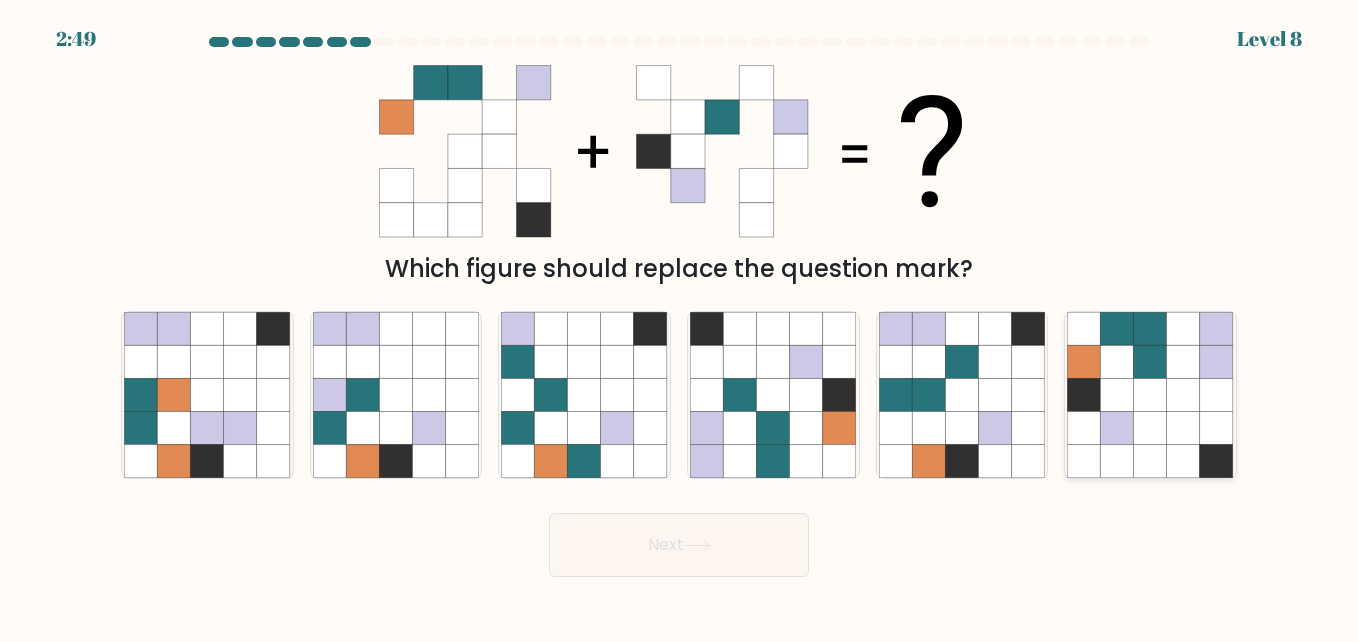 click 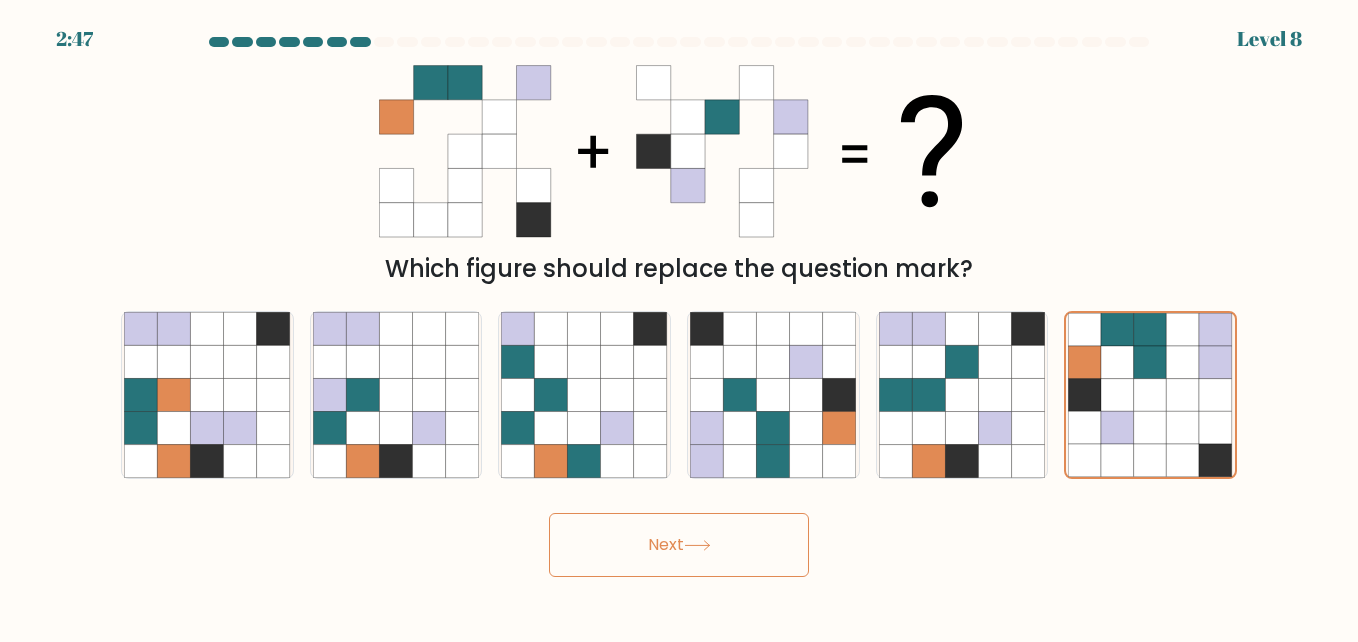 click on "Next" at bounding box center (679, 545) 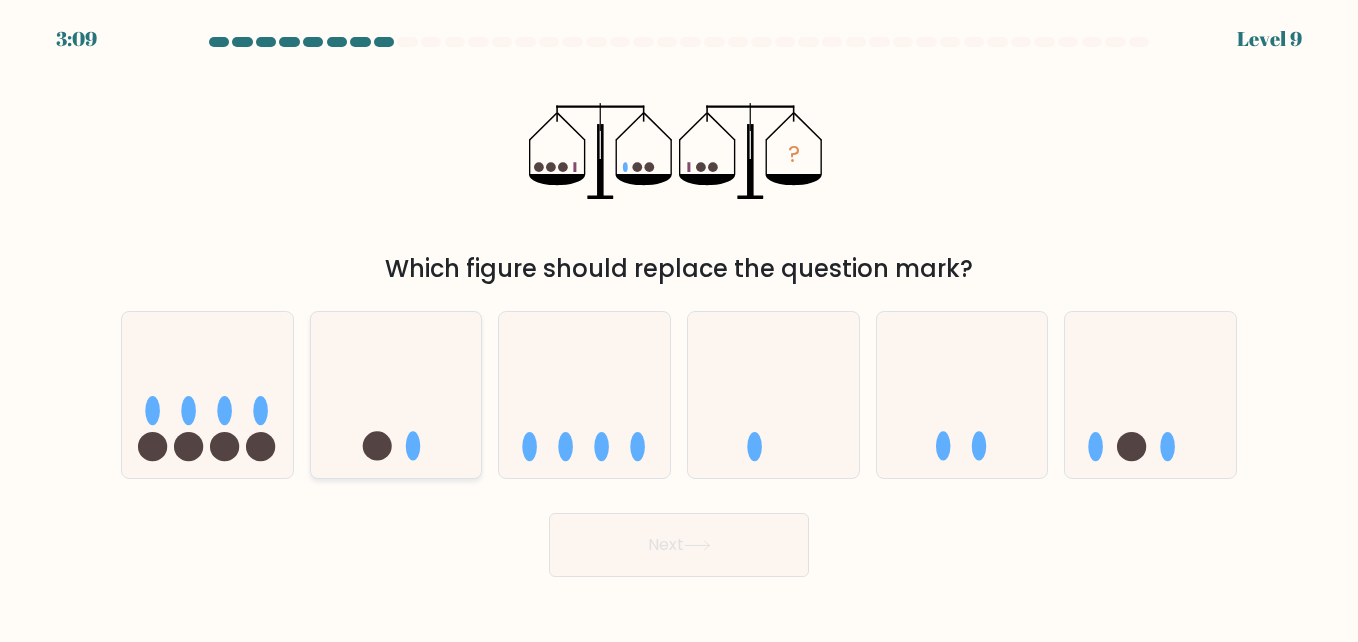 click 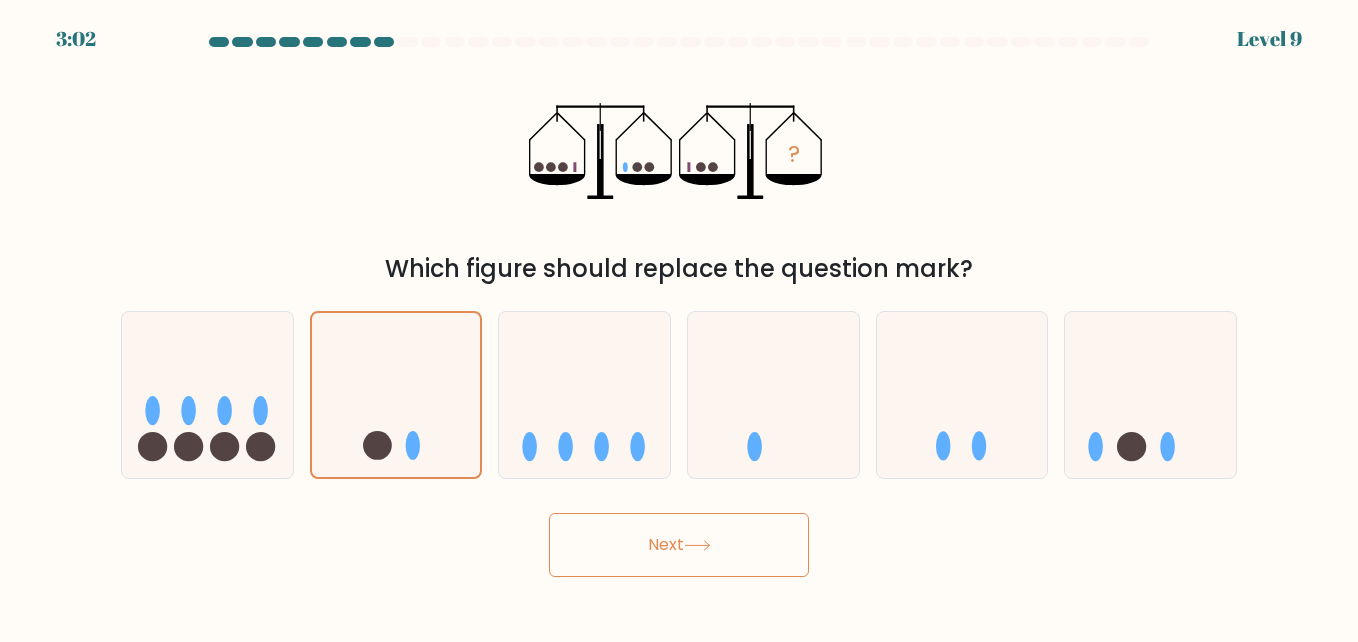 click on "Next" at bounding box center (679, 545) 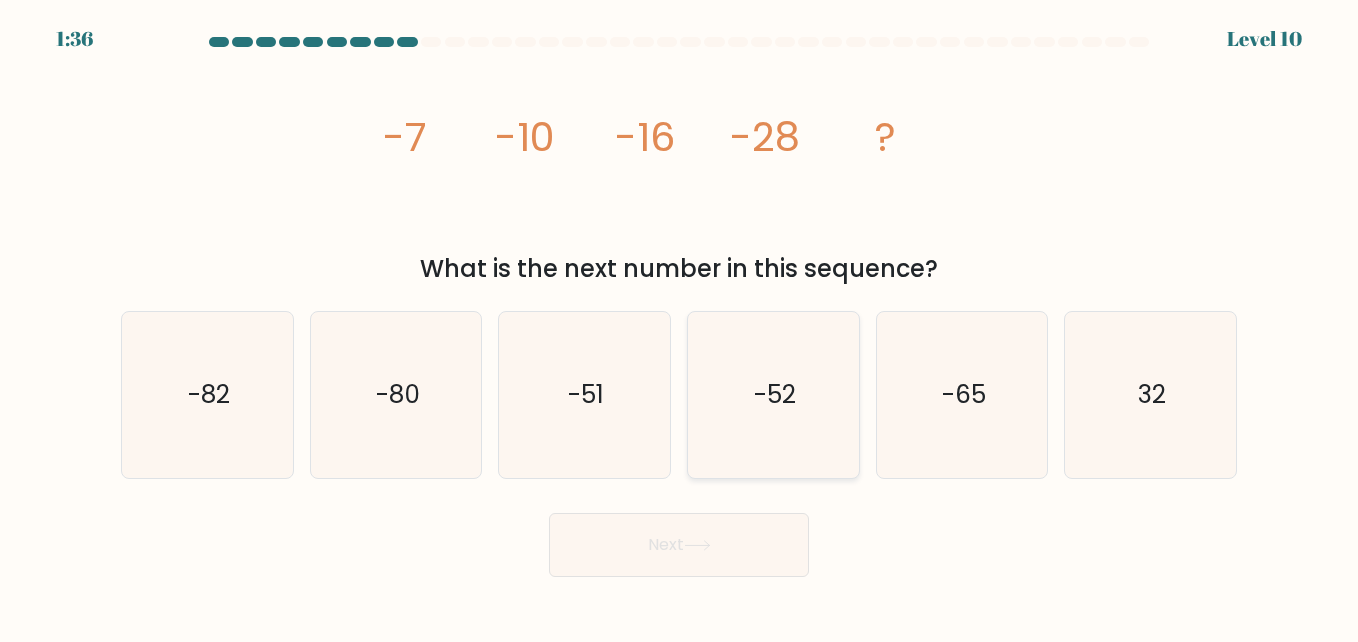 click on "-52" 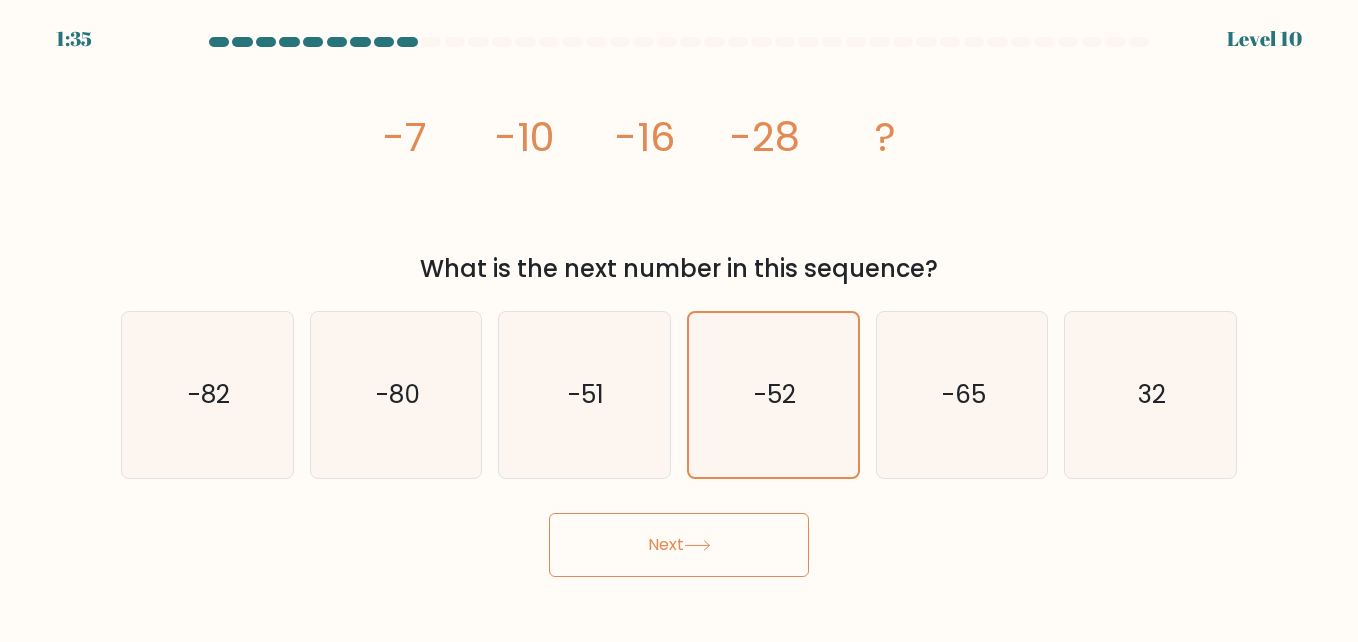 click on "Next" at bounding box center [679, 545] 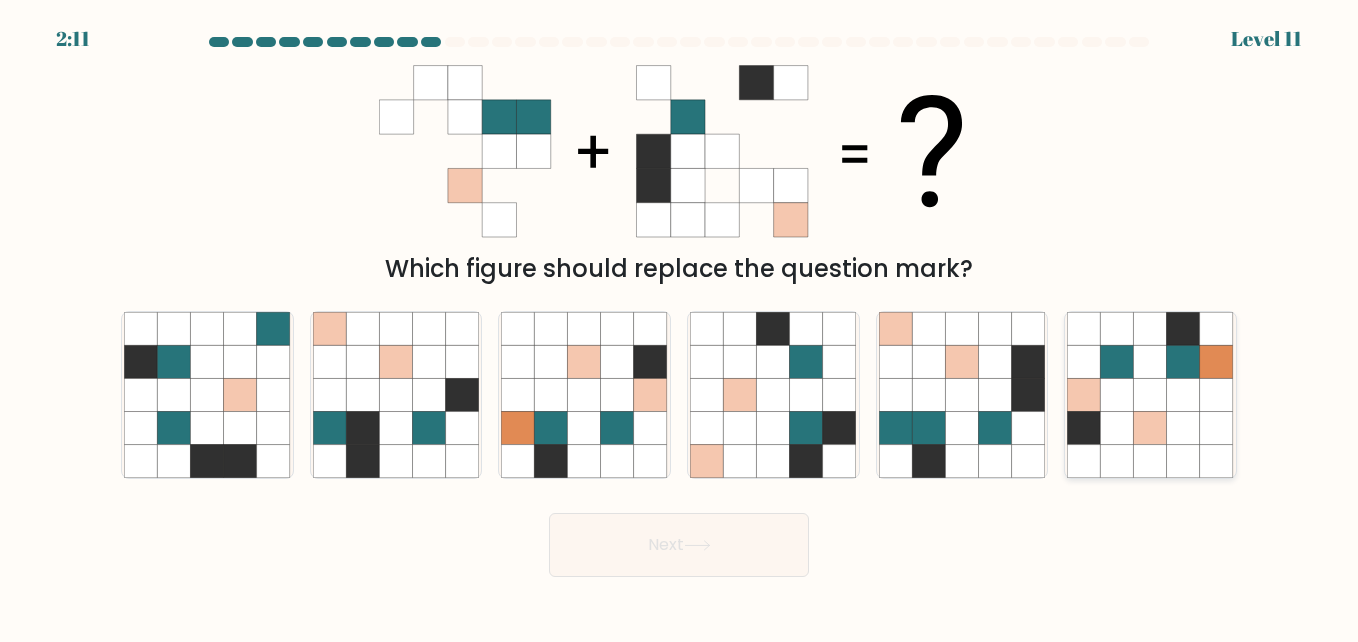 click 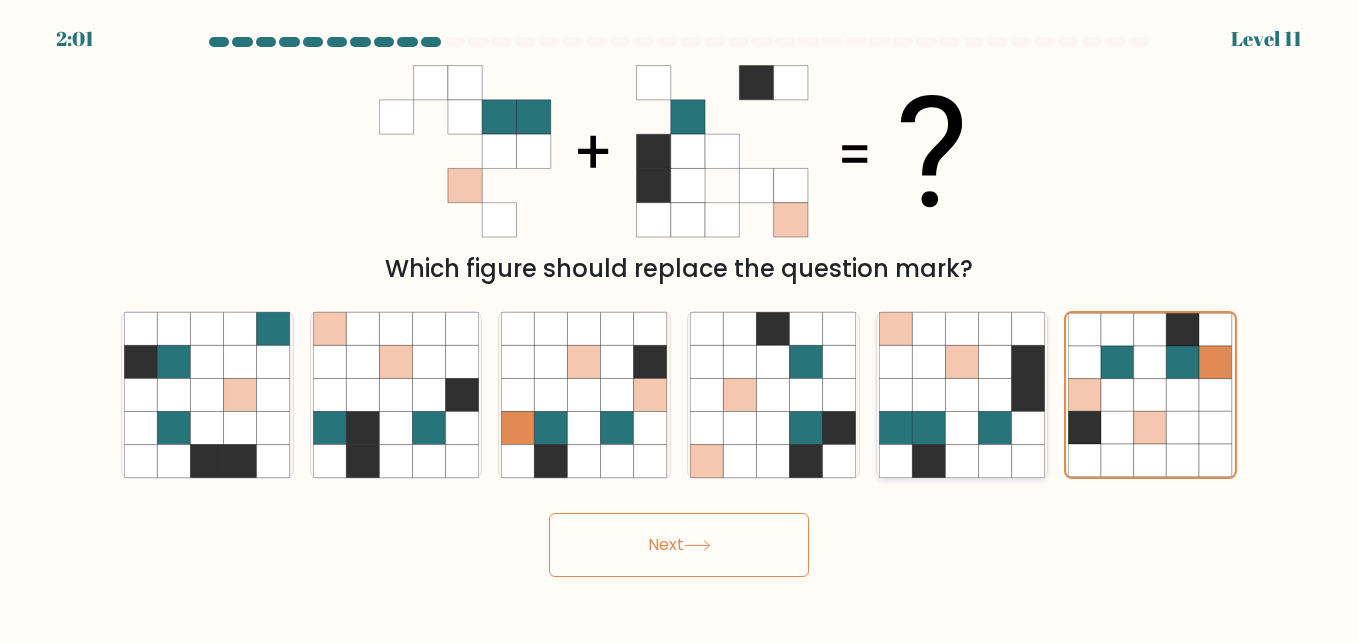 click 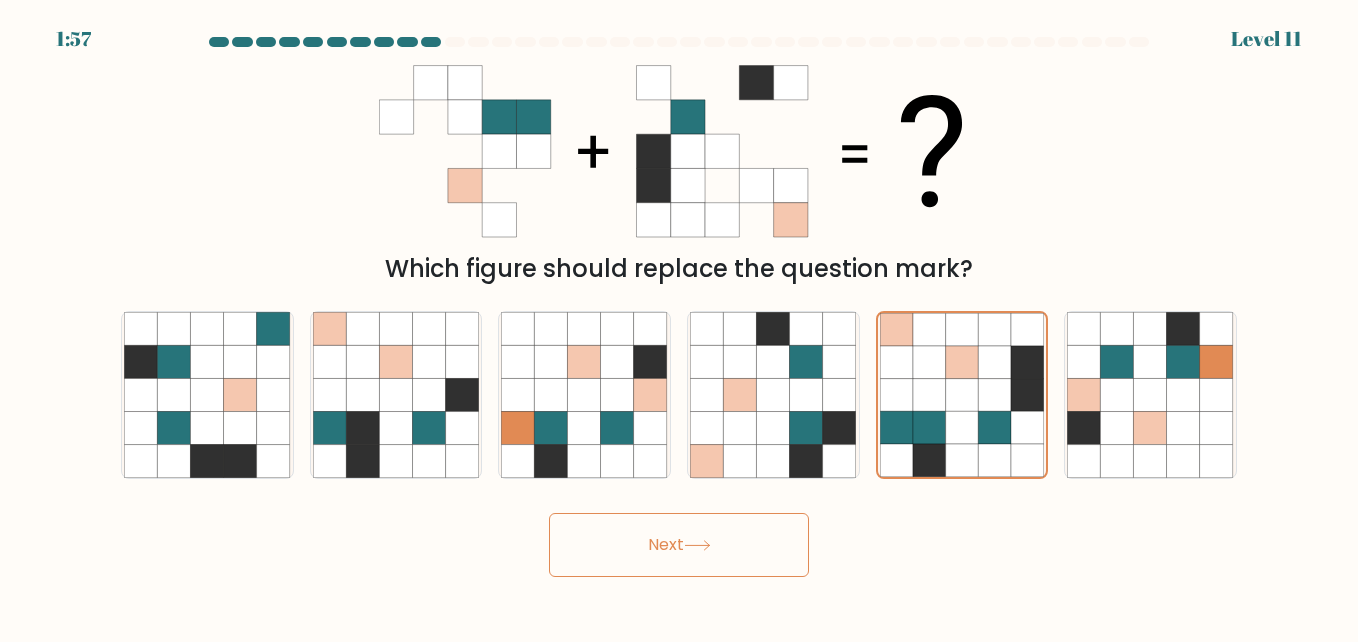 click on "Next" at bounding box center (679, 545) 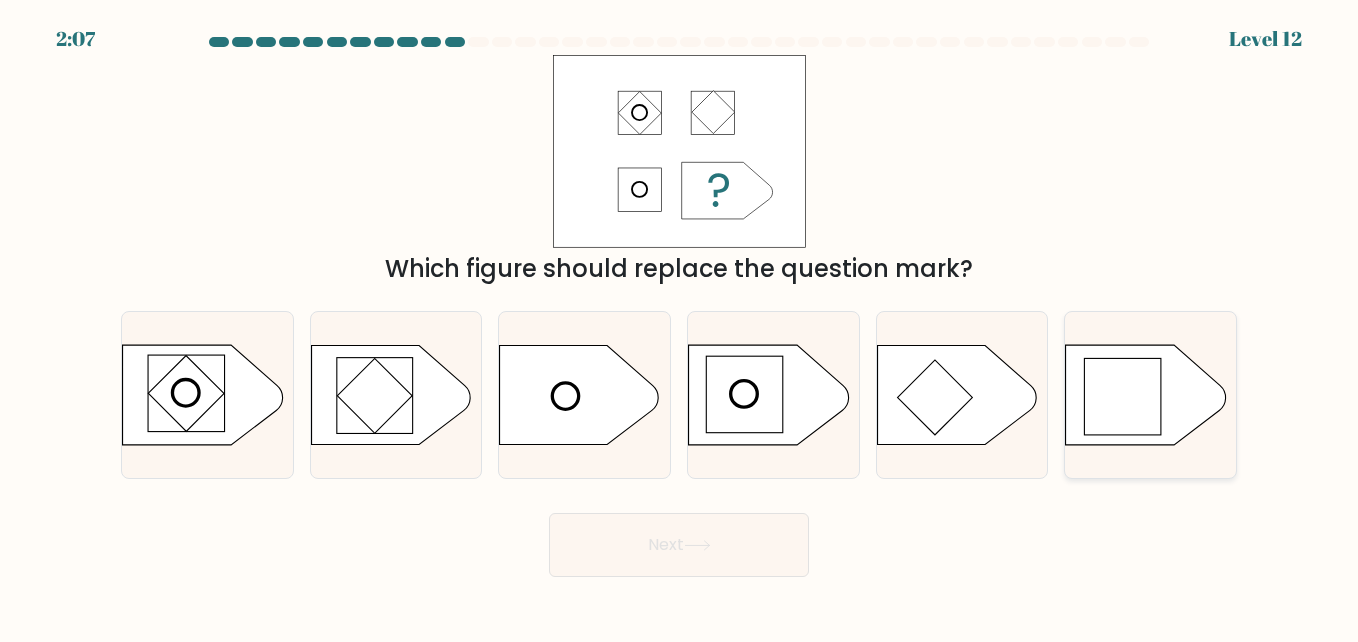 click 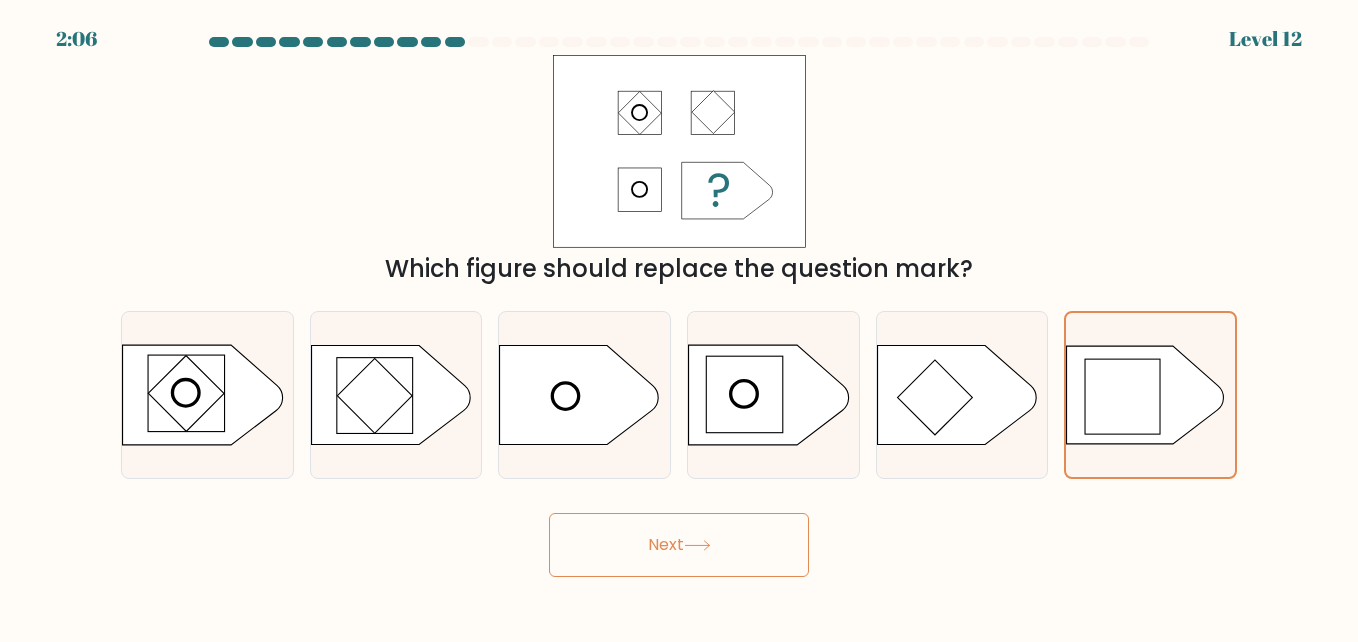 click on "Next" at bounding box center [679, 545] 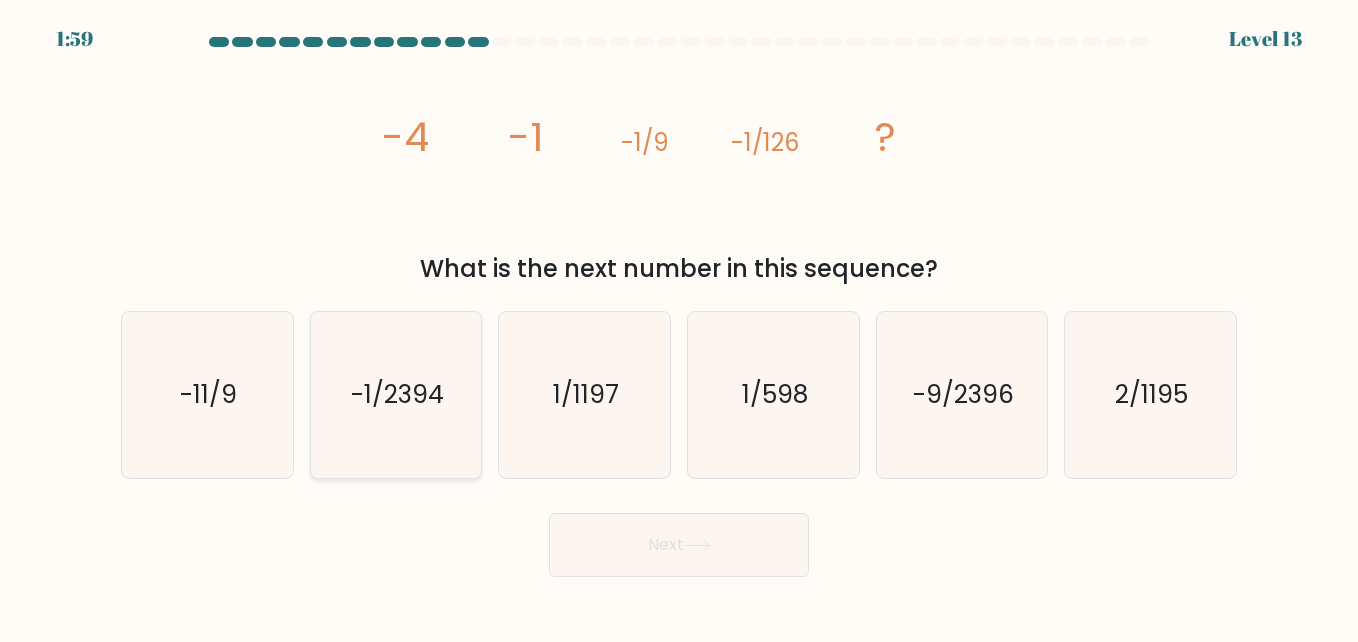 click on "-1/2394" 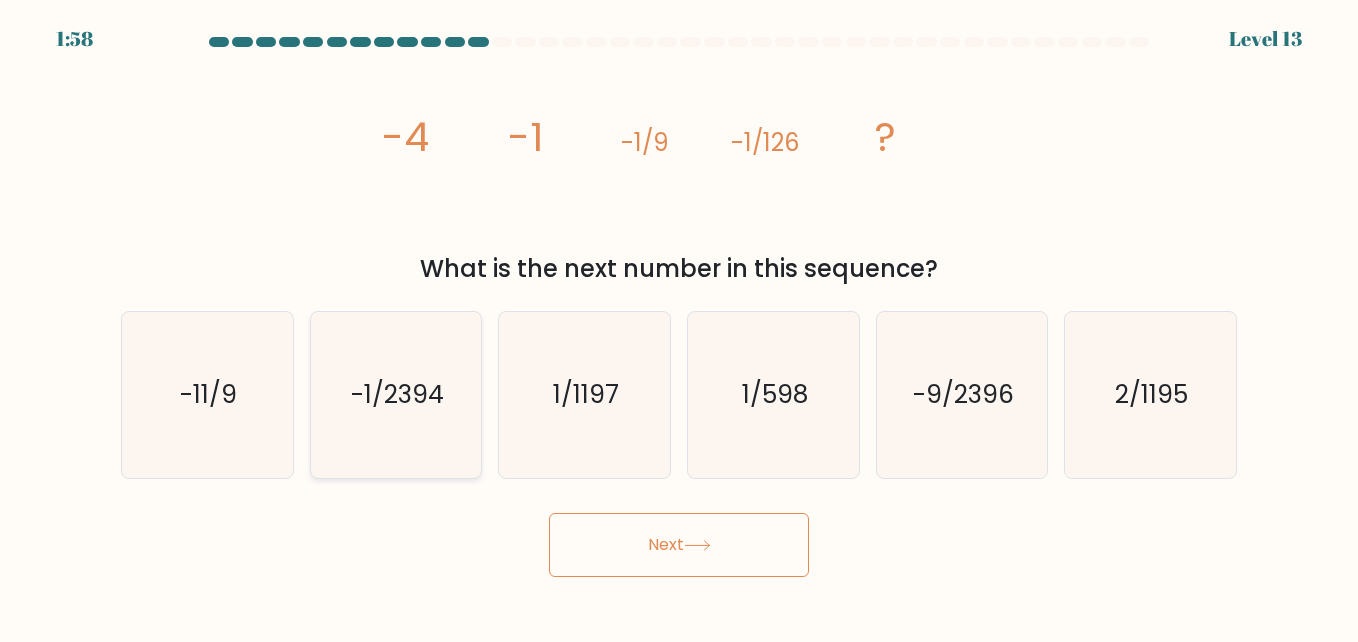click on "-1/2394" 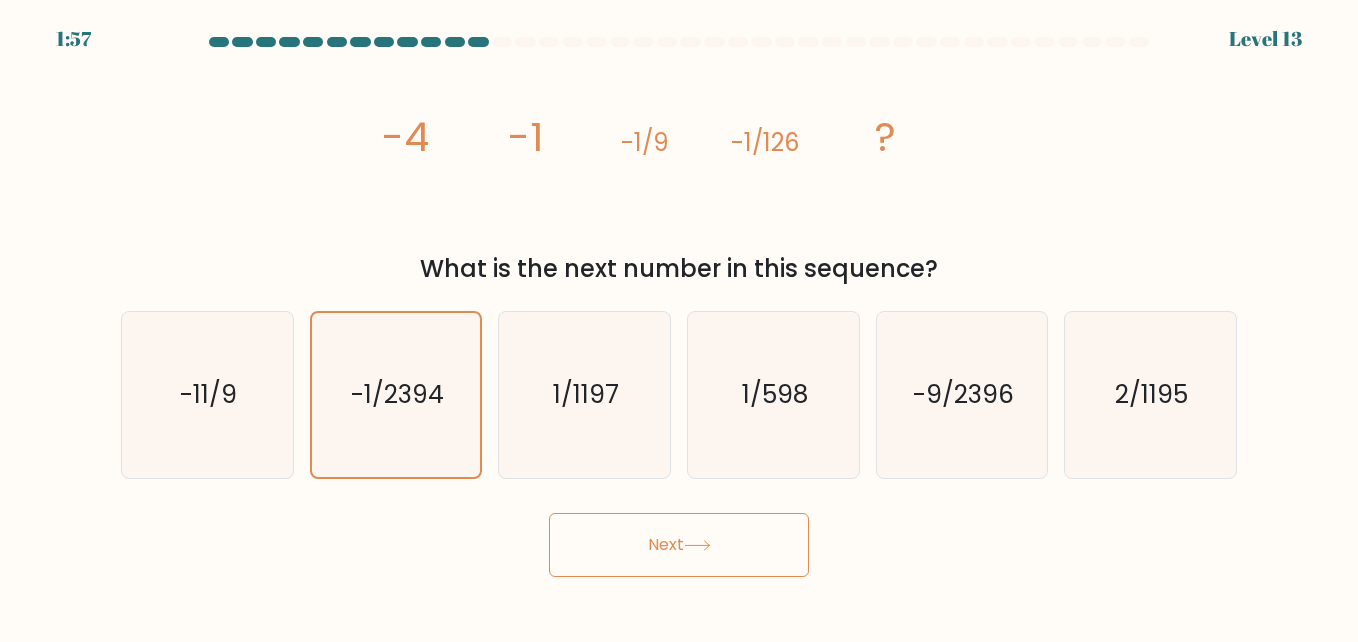 click on "Next" at bounding box center [679, 545] 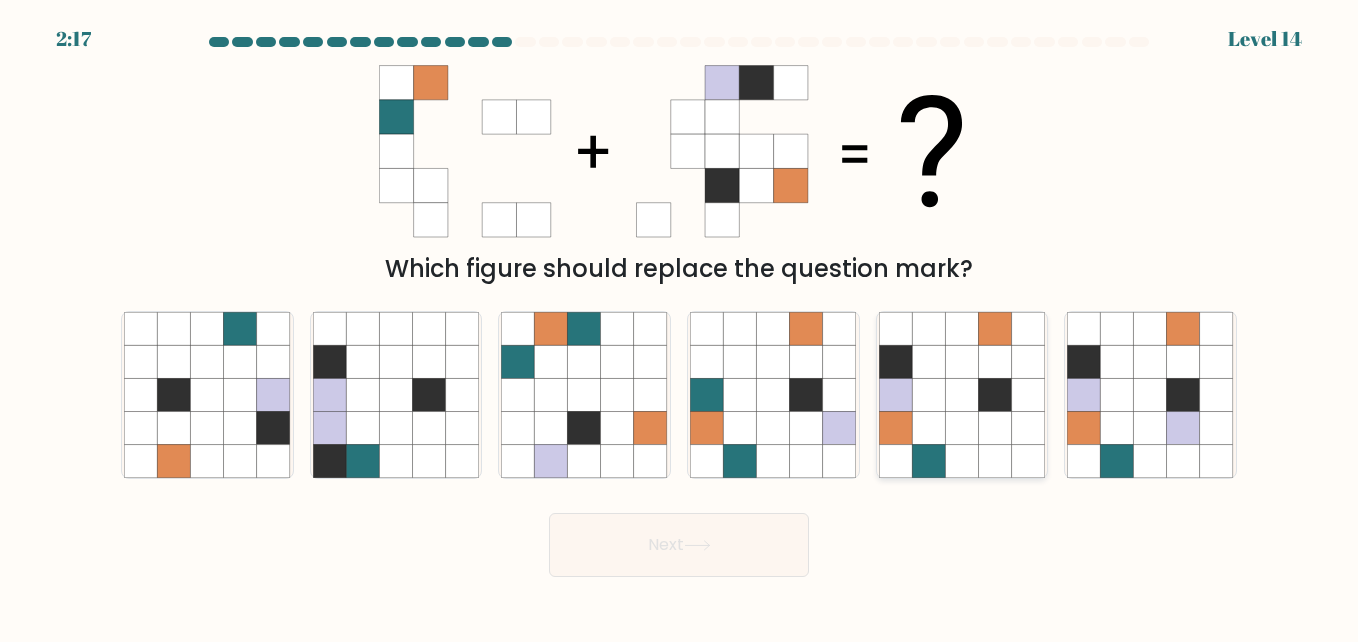 click 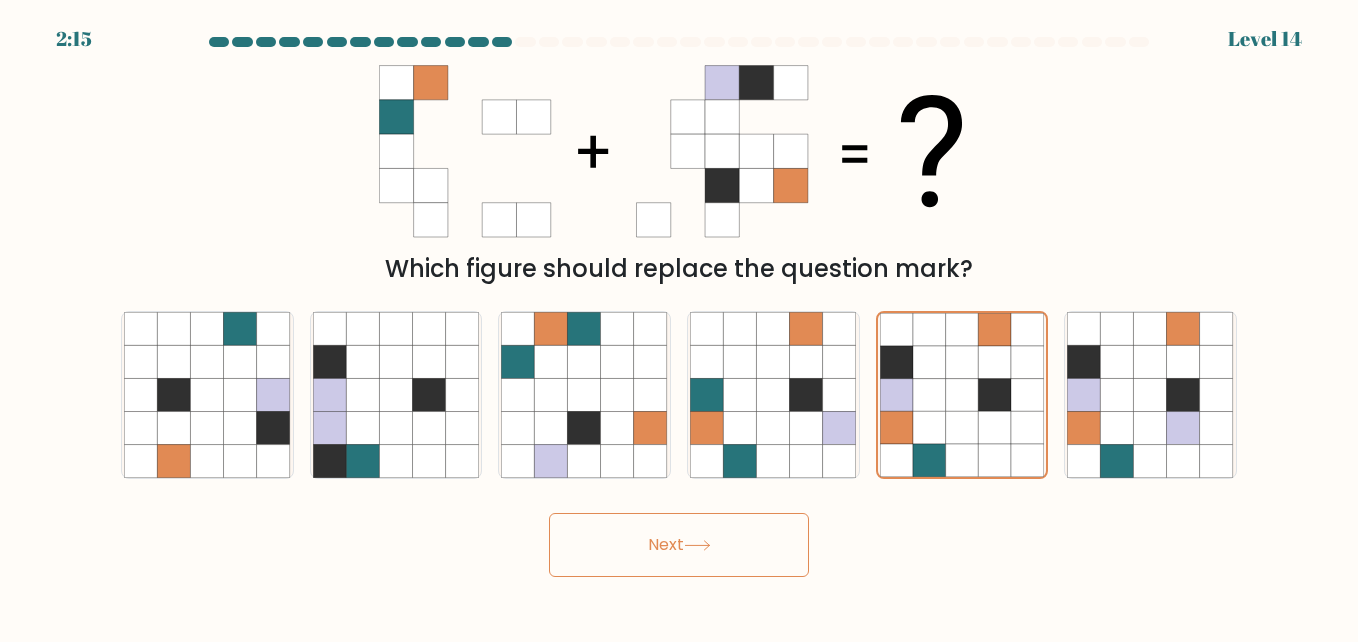 click on "Next" at bounding box center [679, 545] 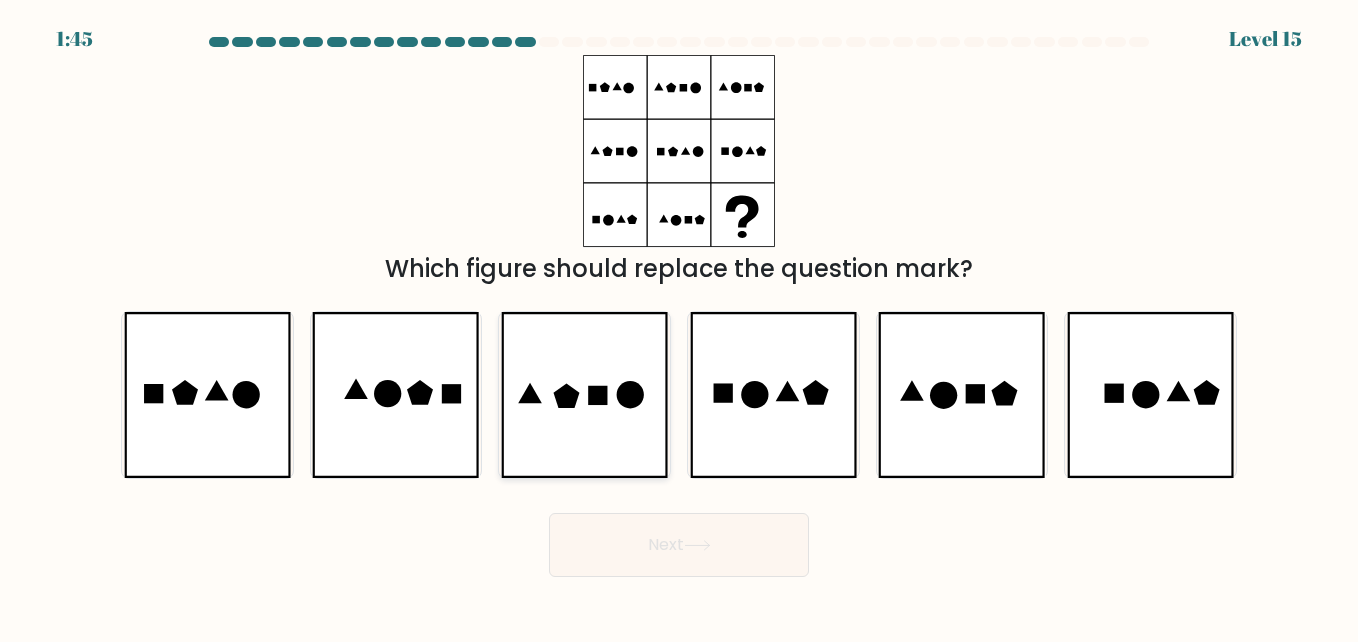click 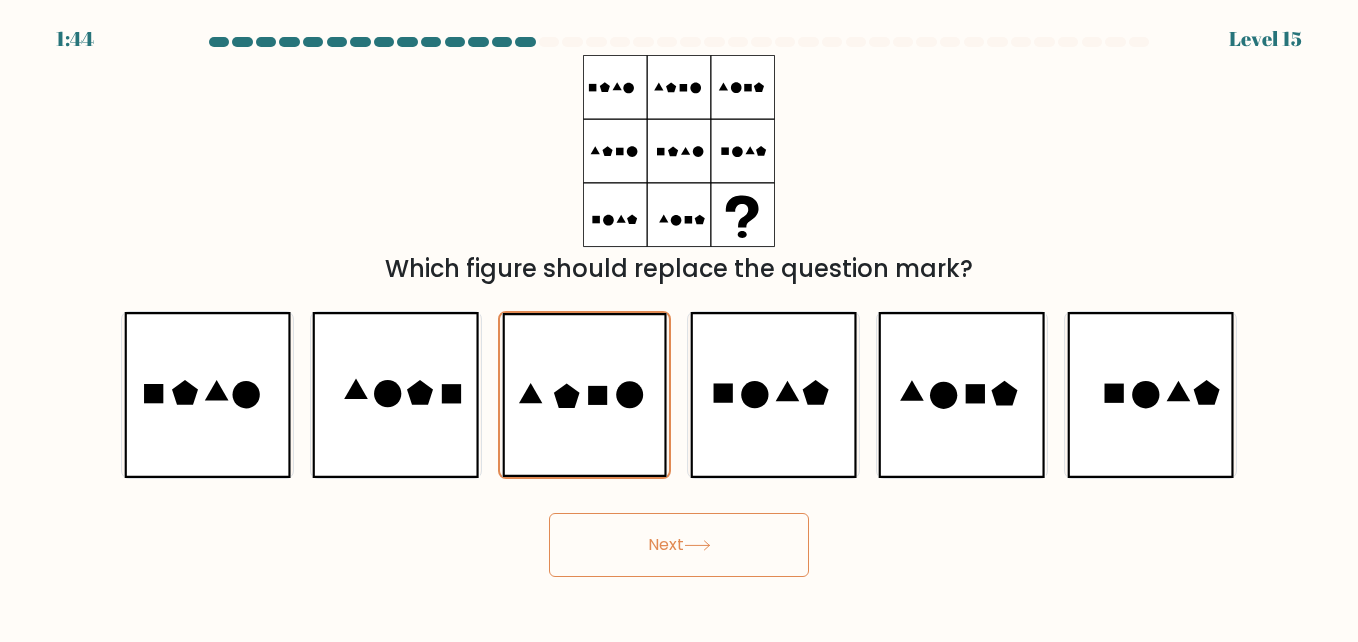 click on "Next" at bounding box center [679, 545] 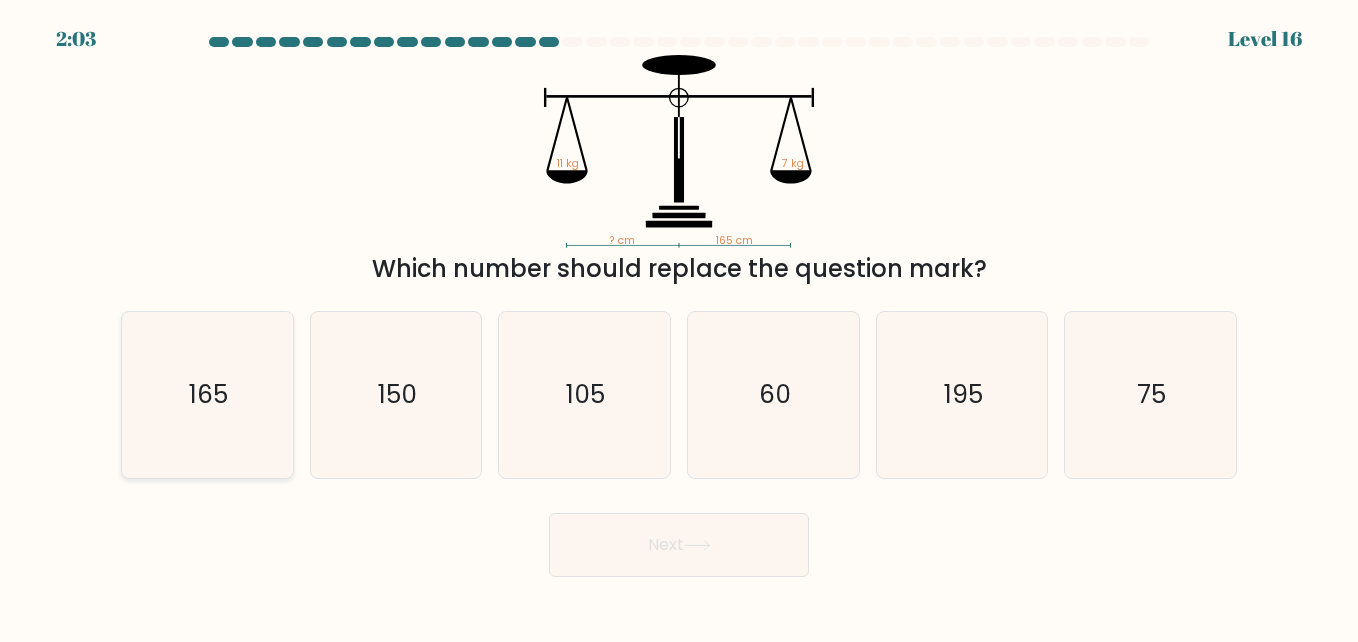 click on "165" 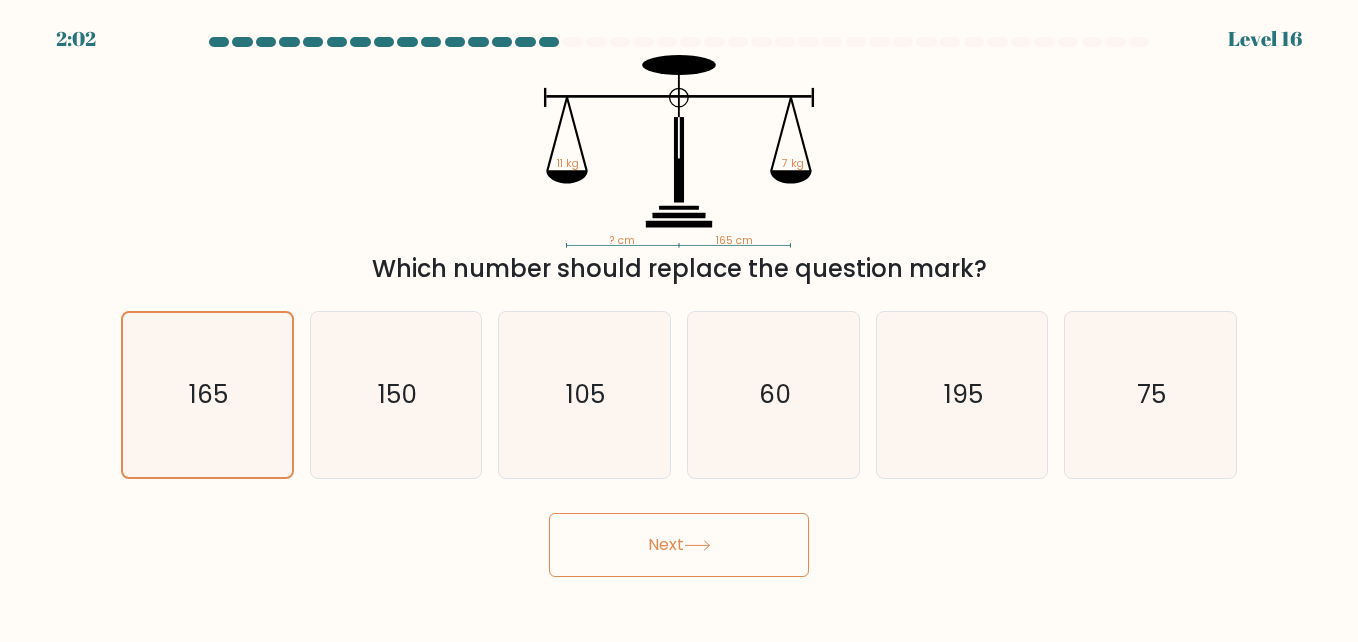 click on "Next" at bounding box center [679, 545] 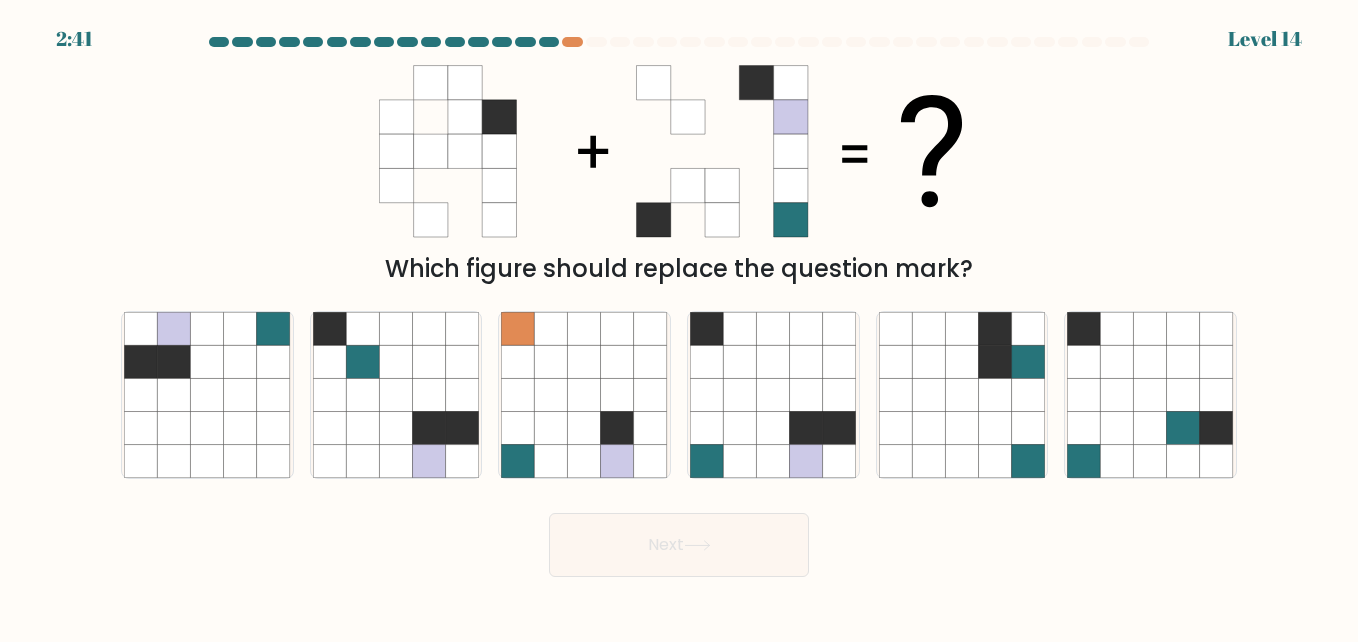 click on "Next" at bounding box center (679, 540) 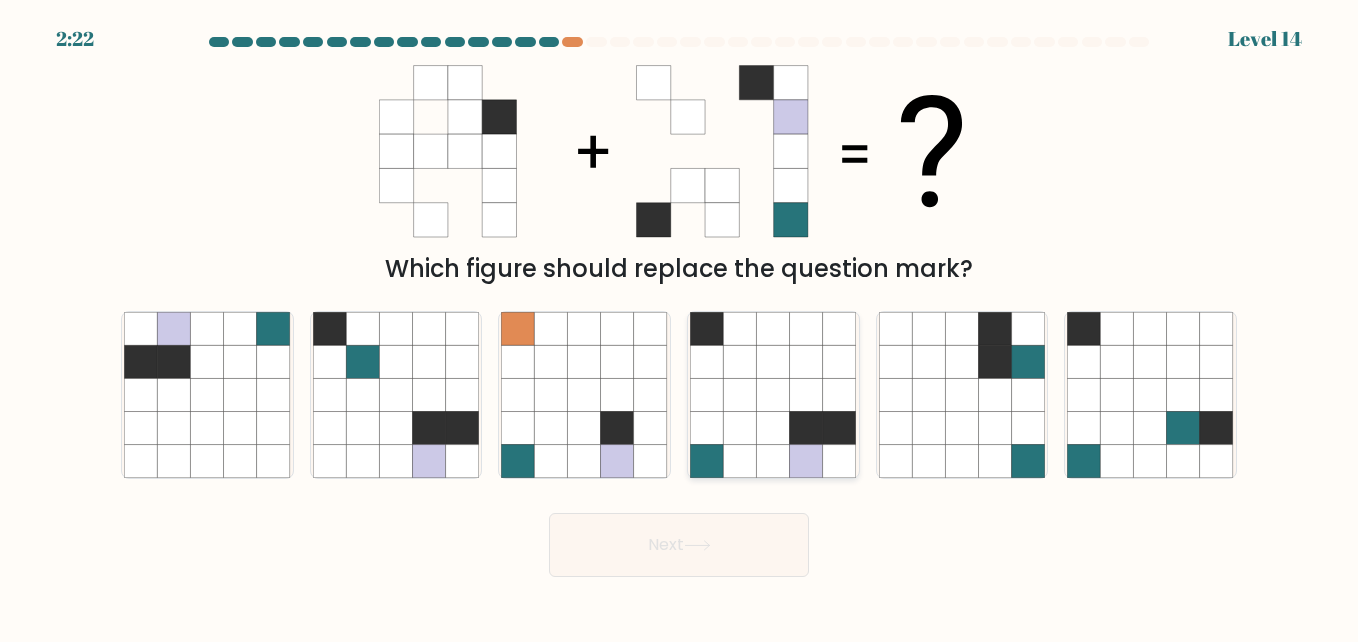click 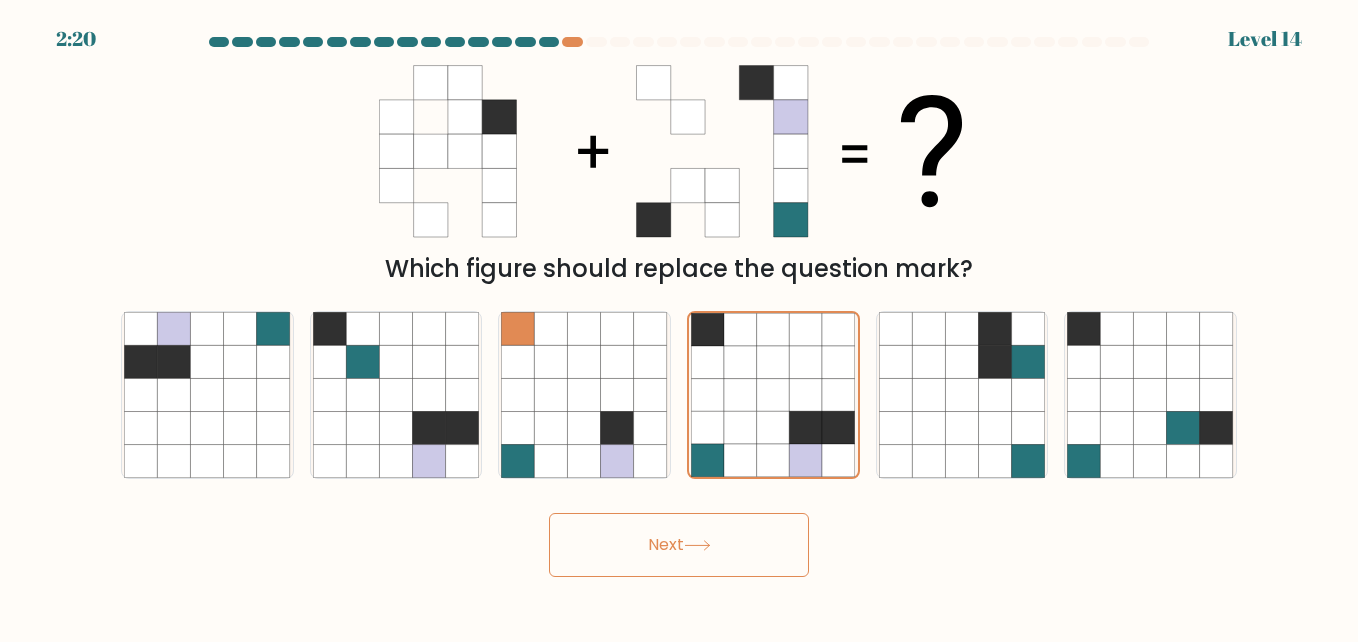 click on "Next" at bounding box center (679, 545) 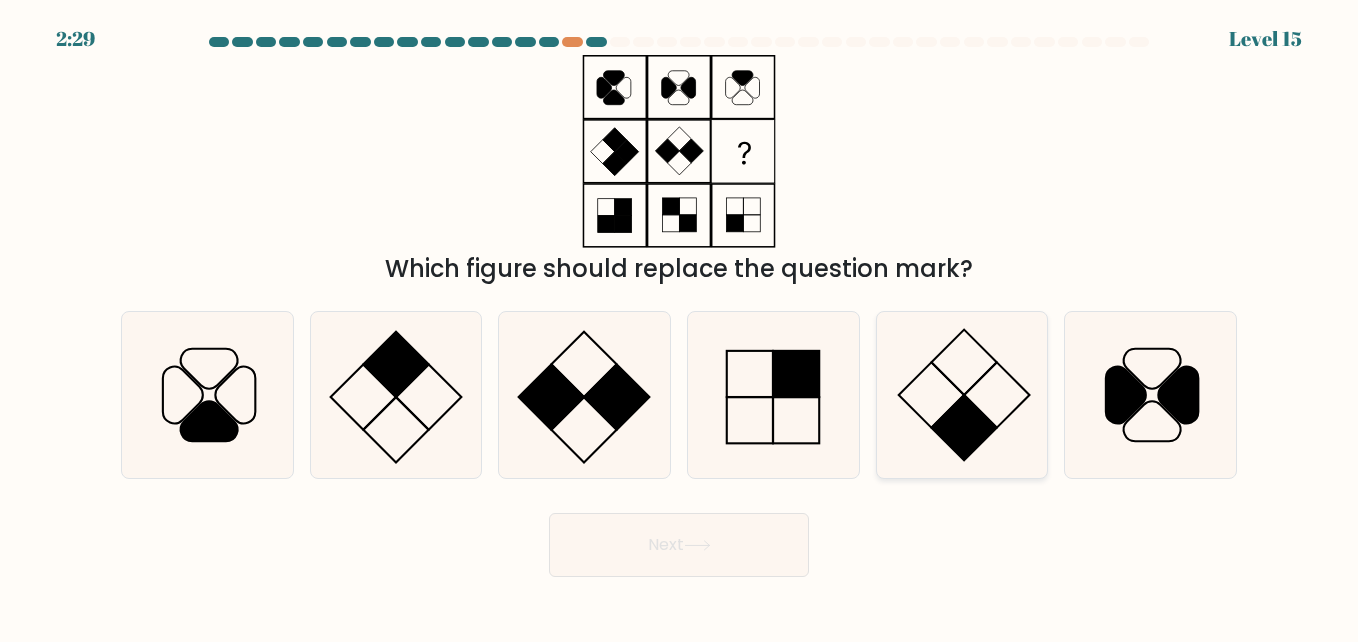 click 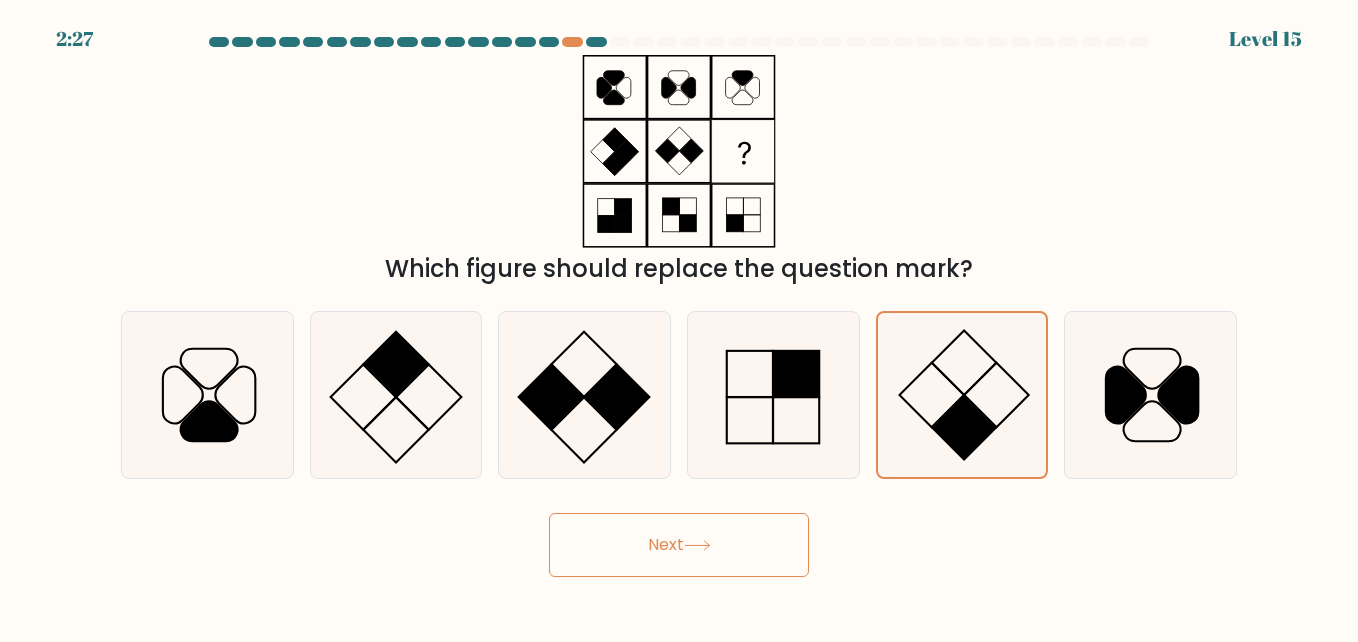click on "Next" at bounding box center [679, 545] 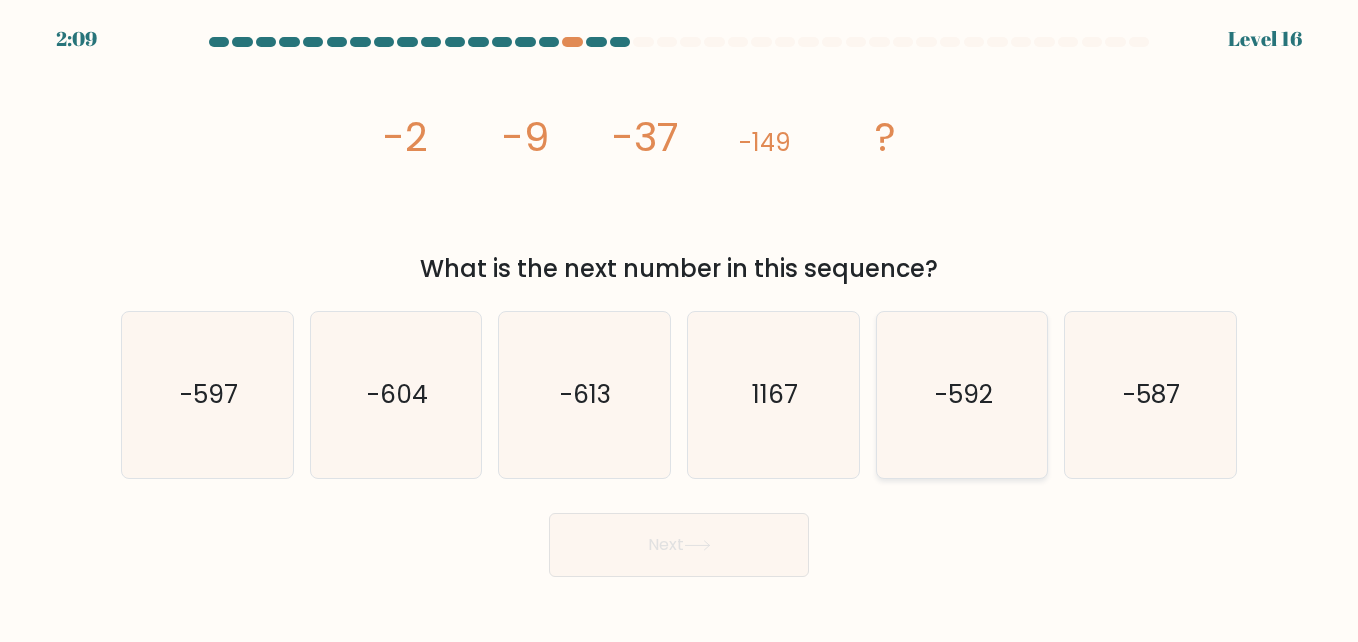 click on "-592" 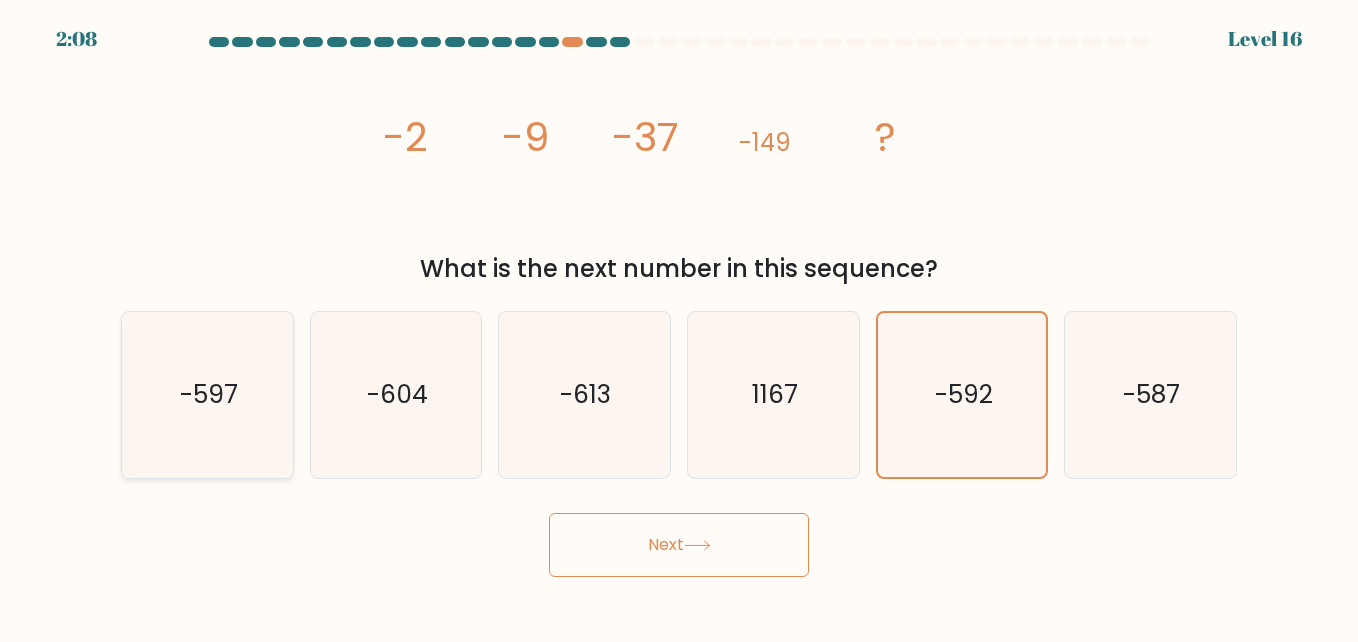 click on "-597" 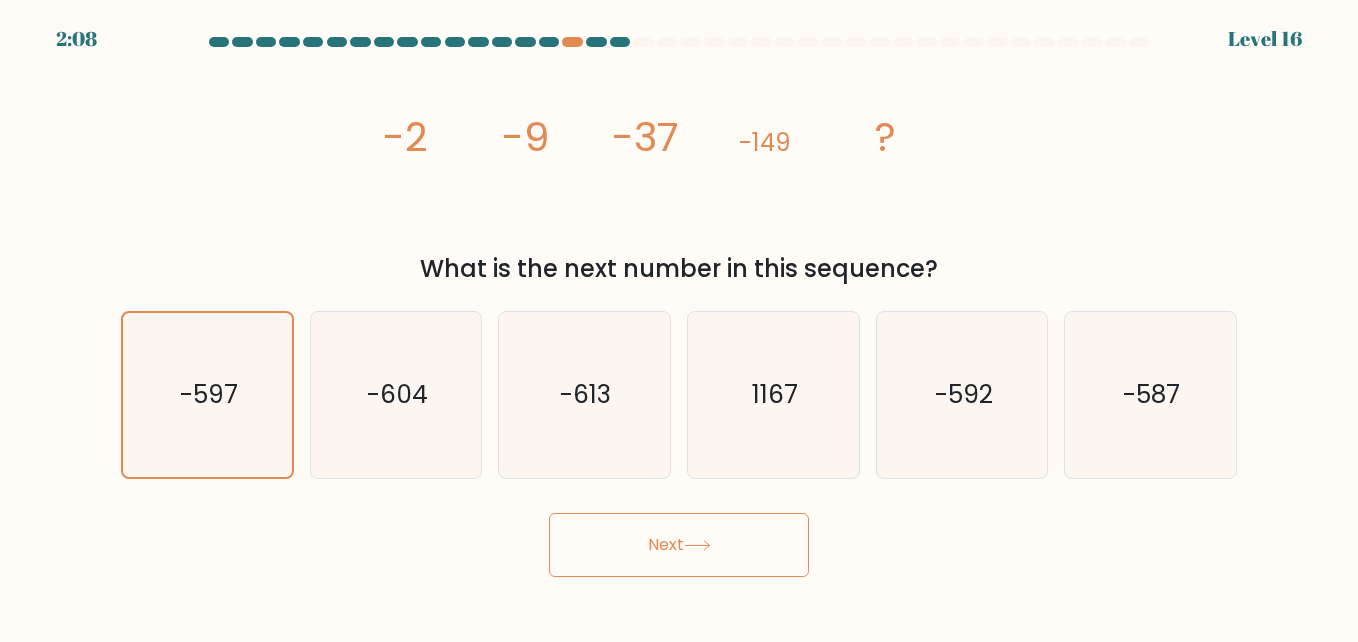 click on "Next" at bounding box center (679, 545) 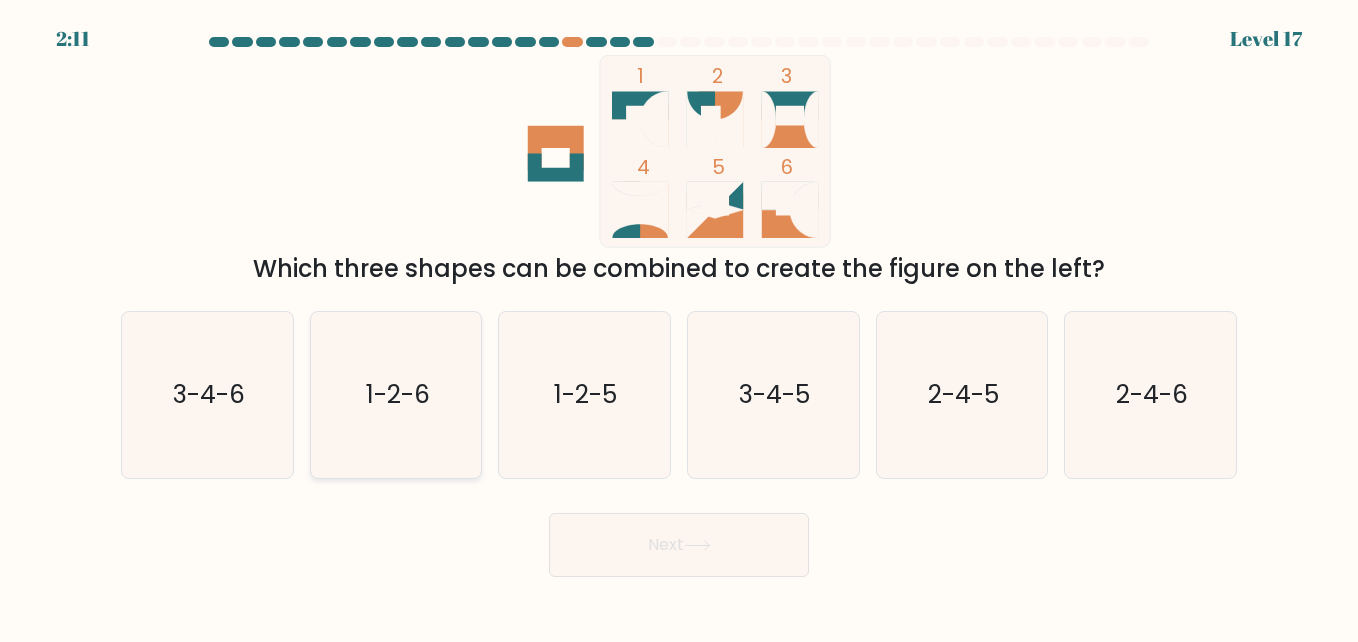click on "1-2-6" 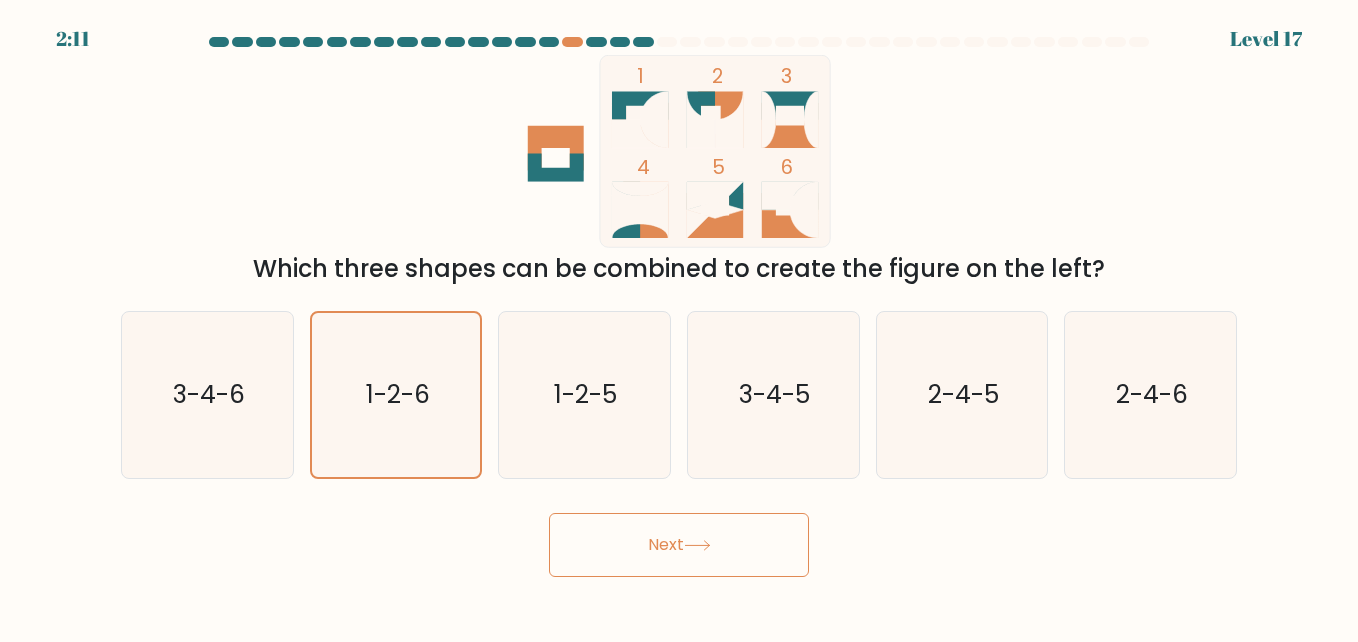 click on "Next" at bounding box center [679, 545] 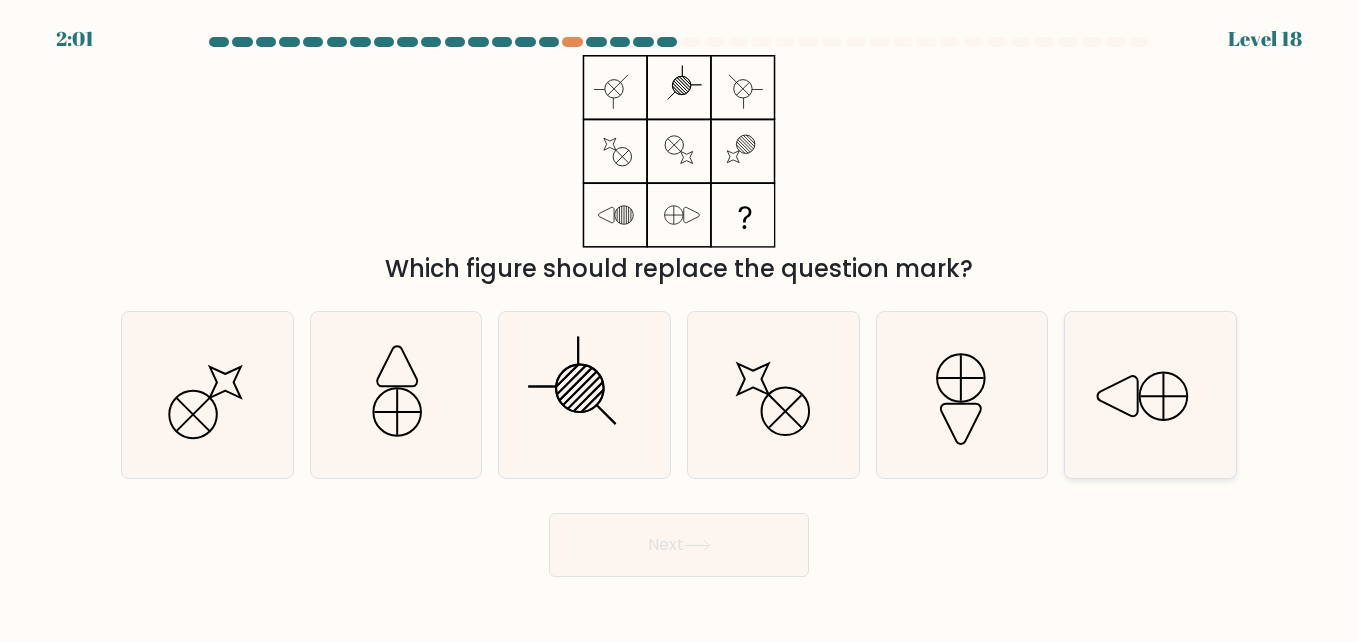 click 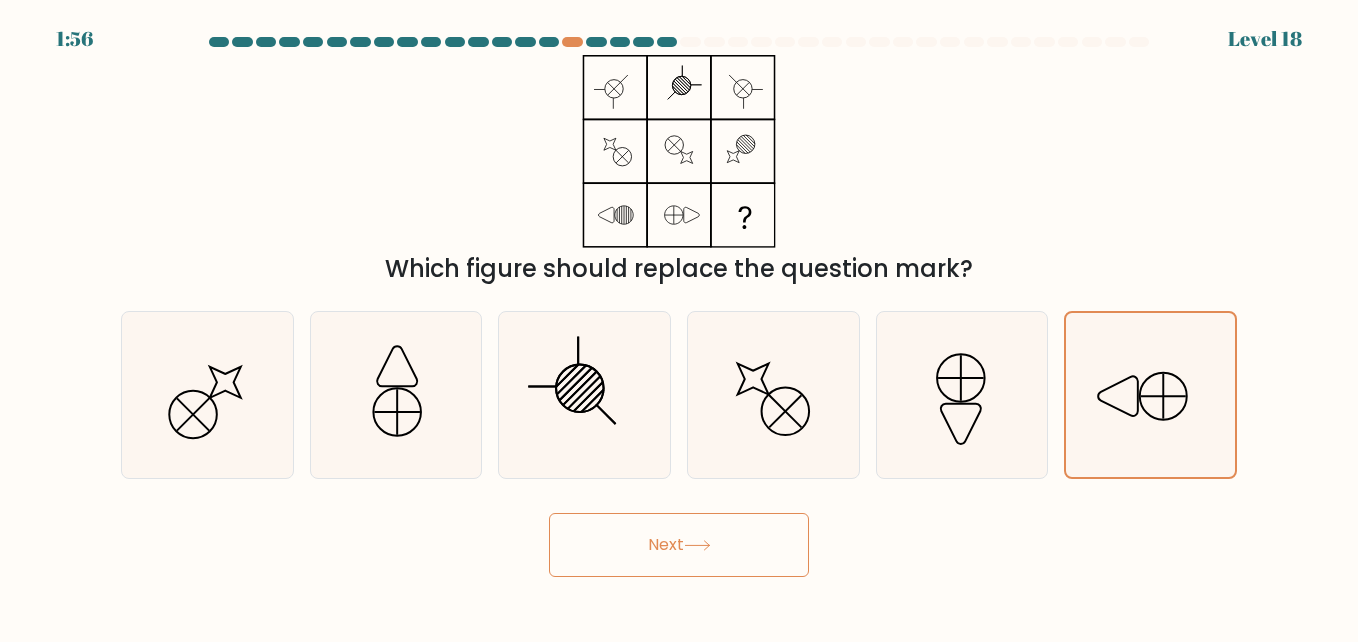 click on "Next" at bounding box center (679, 545) 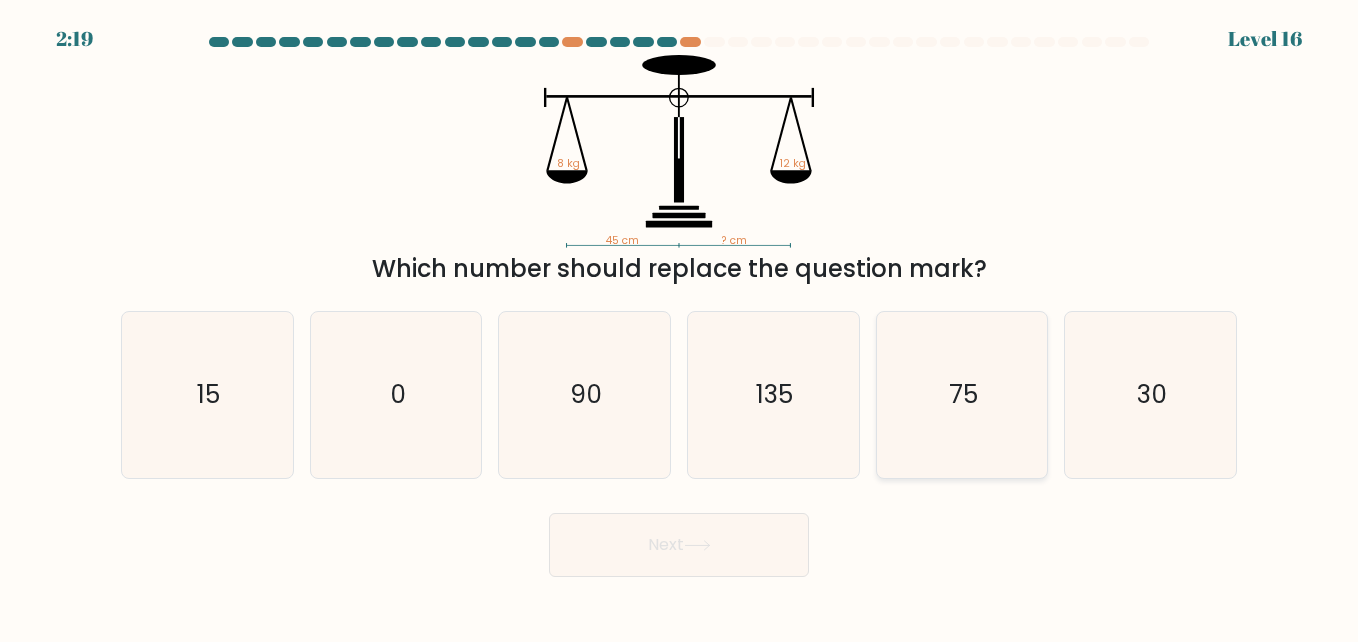 click on "75" 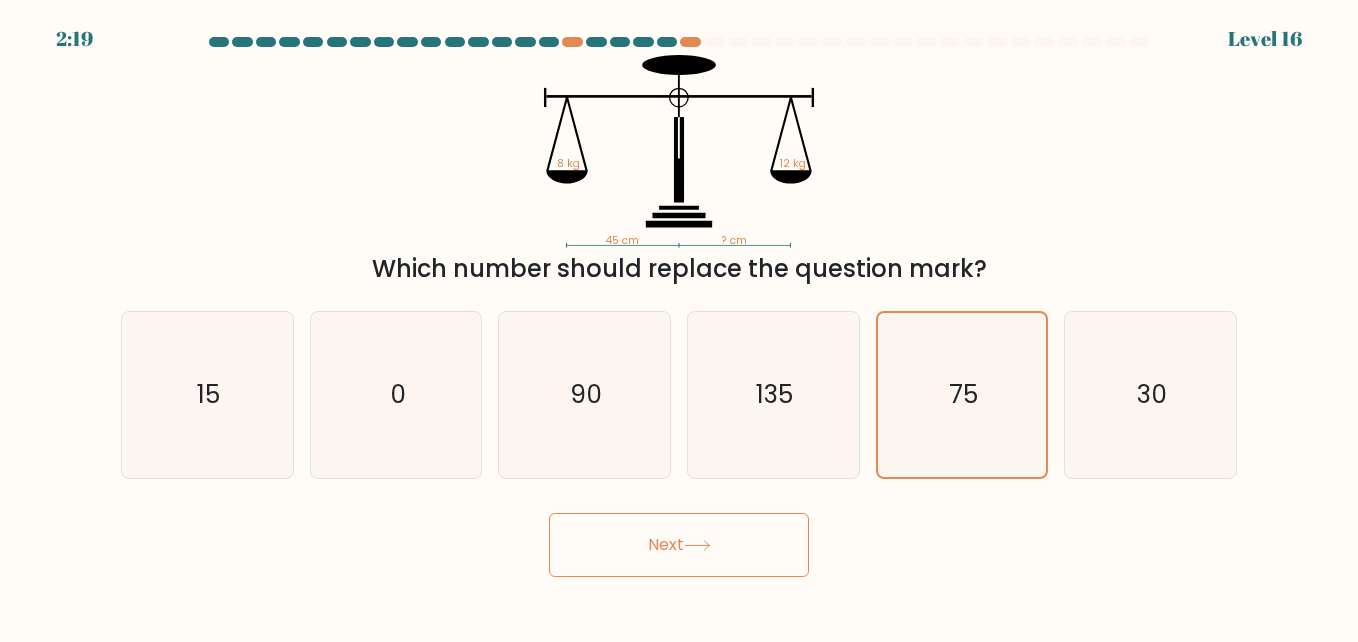 click on "Next" at bounding box center (679, 545) 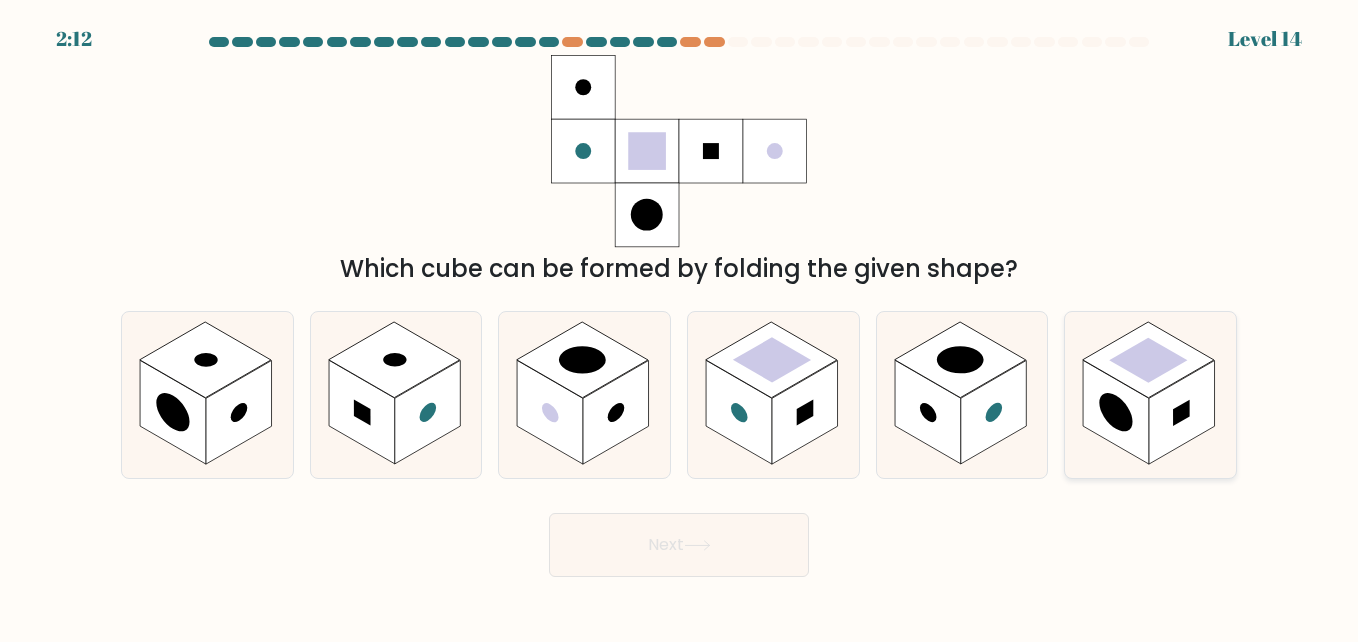 click 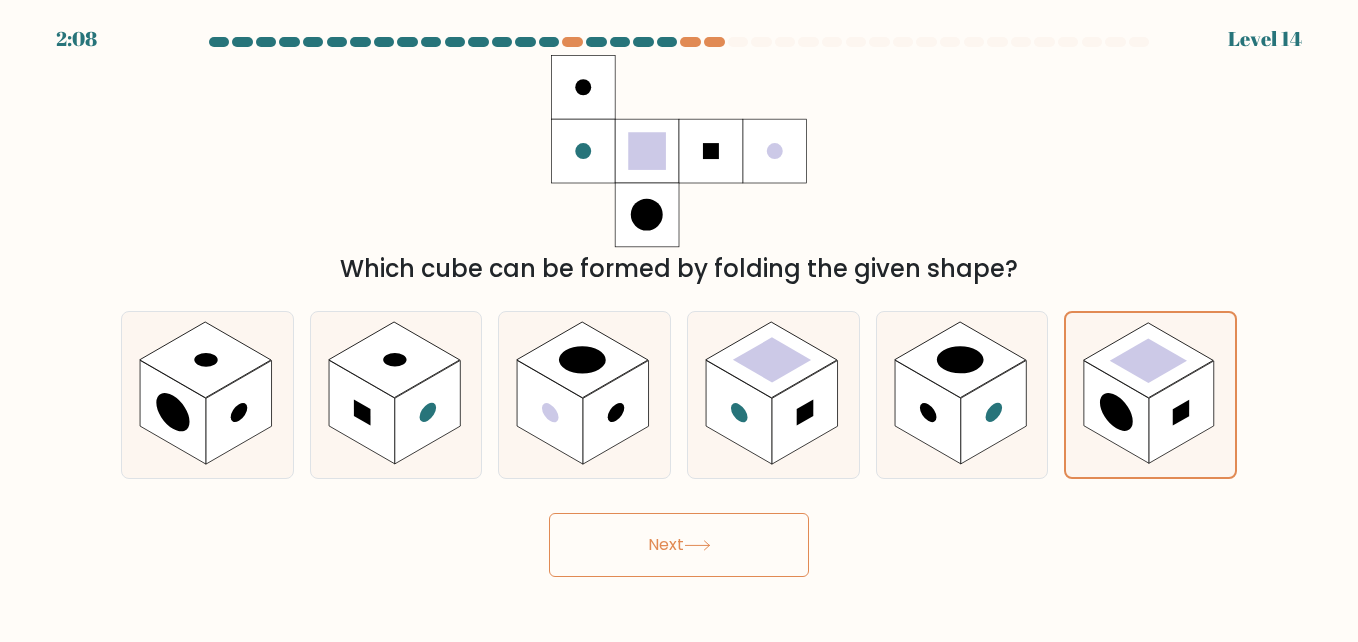 click on "Next" at bounding box center [679, 545] 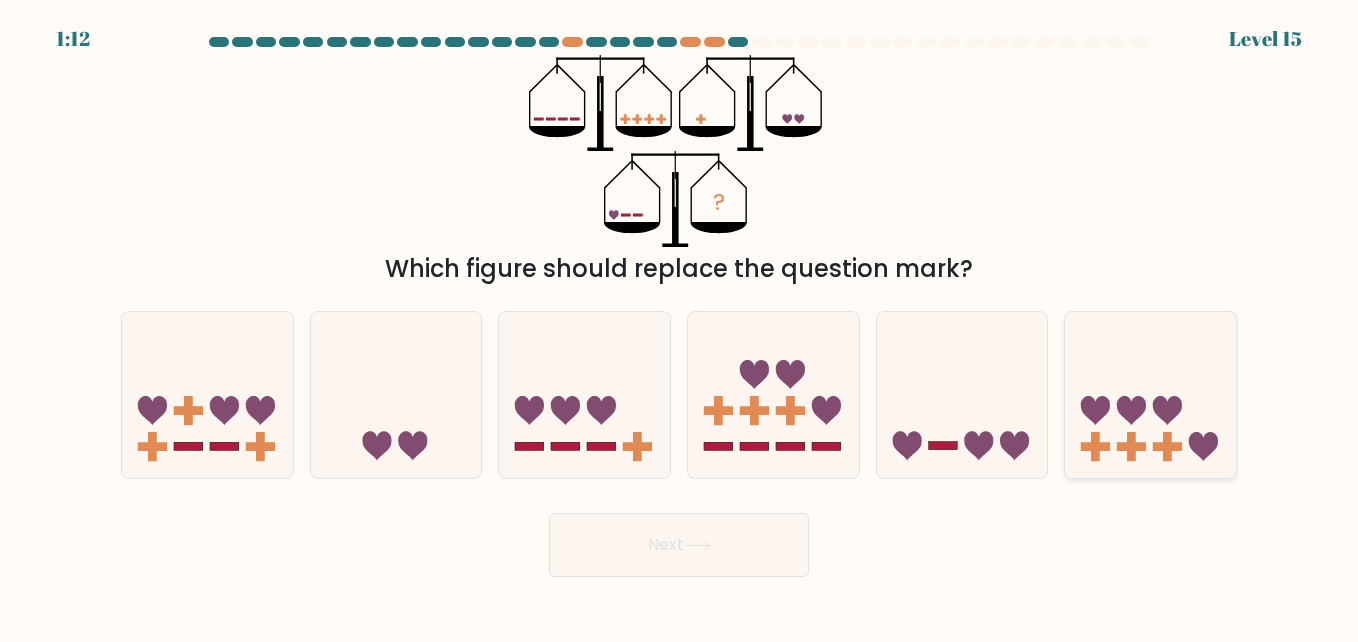 click 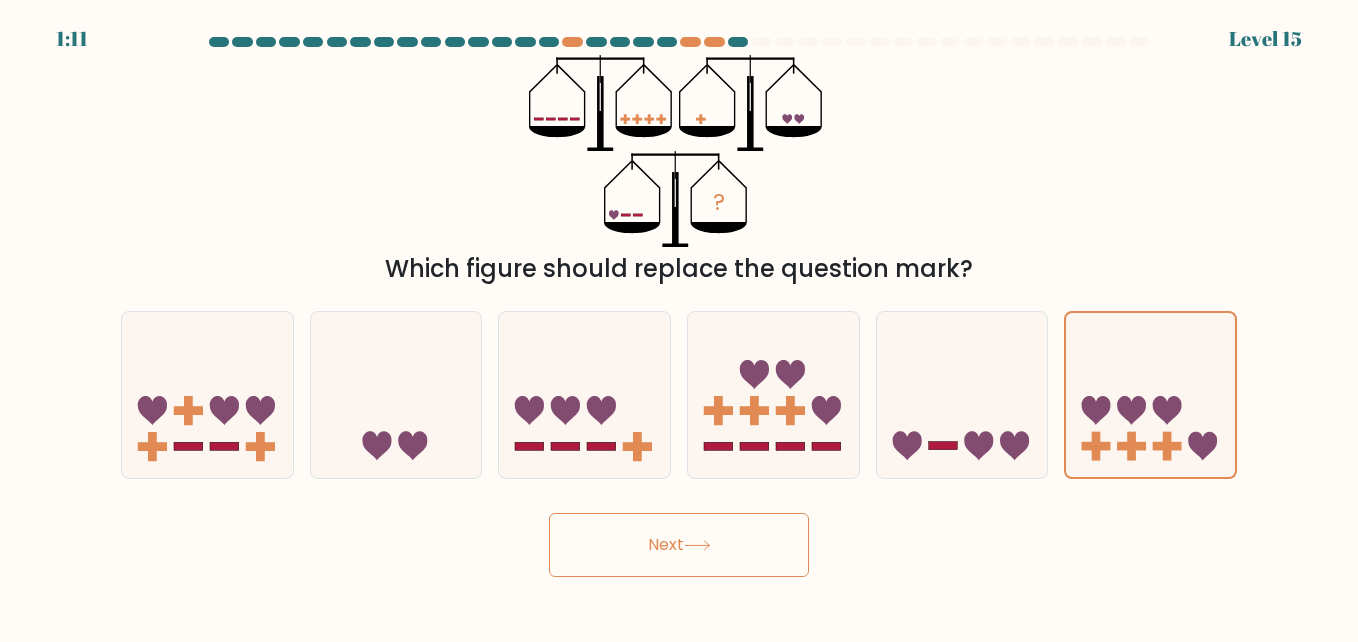 click on "Next" at bounding box center (679, 545) 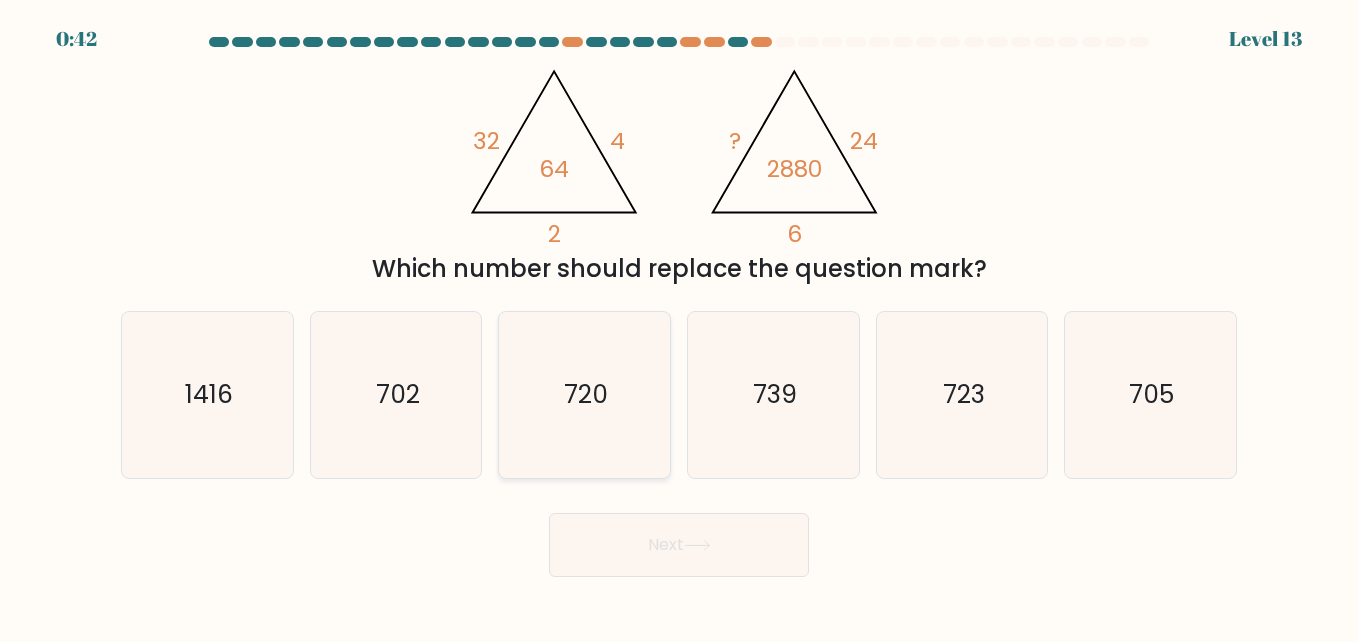click on "720" 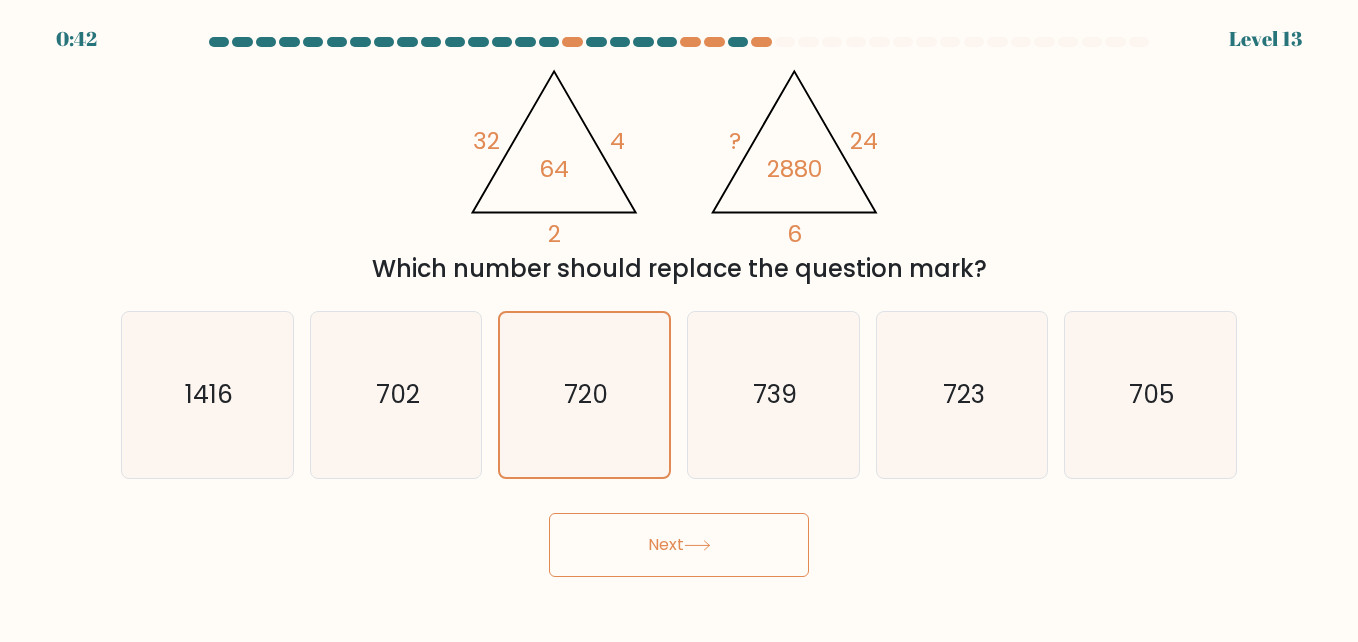 click on "Next" at bounding box center (679, 545) 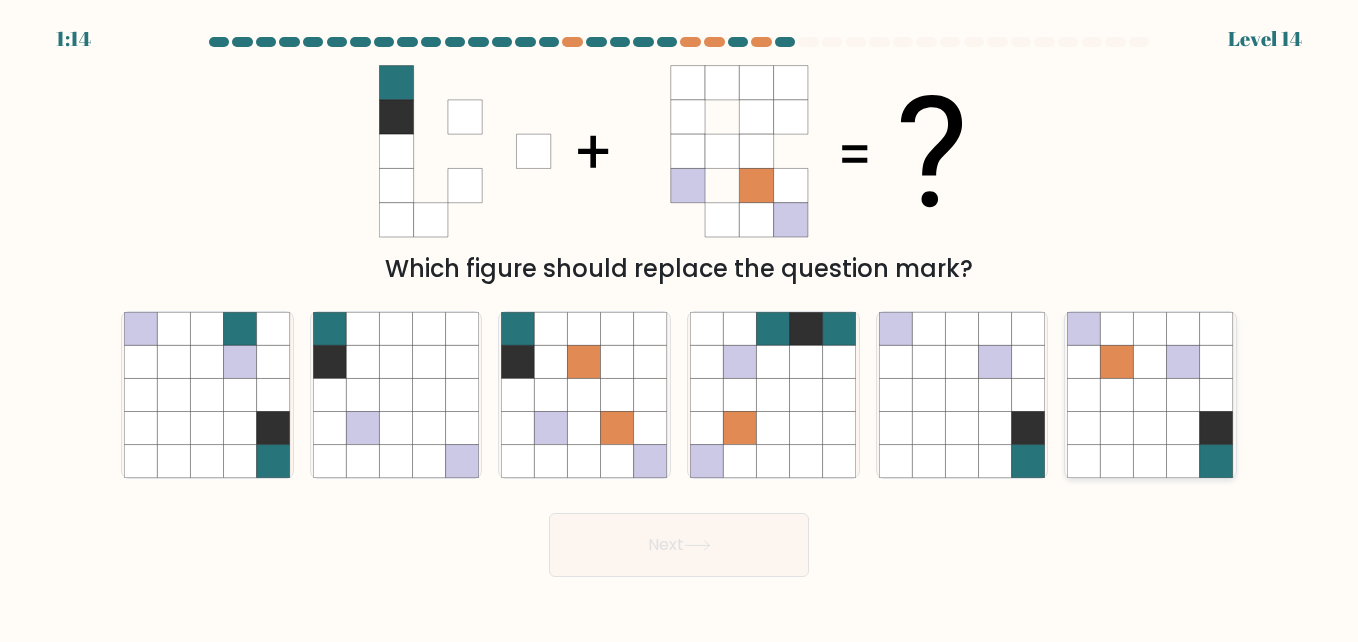click 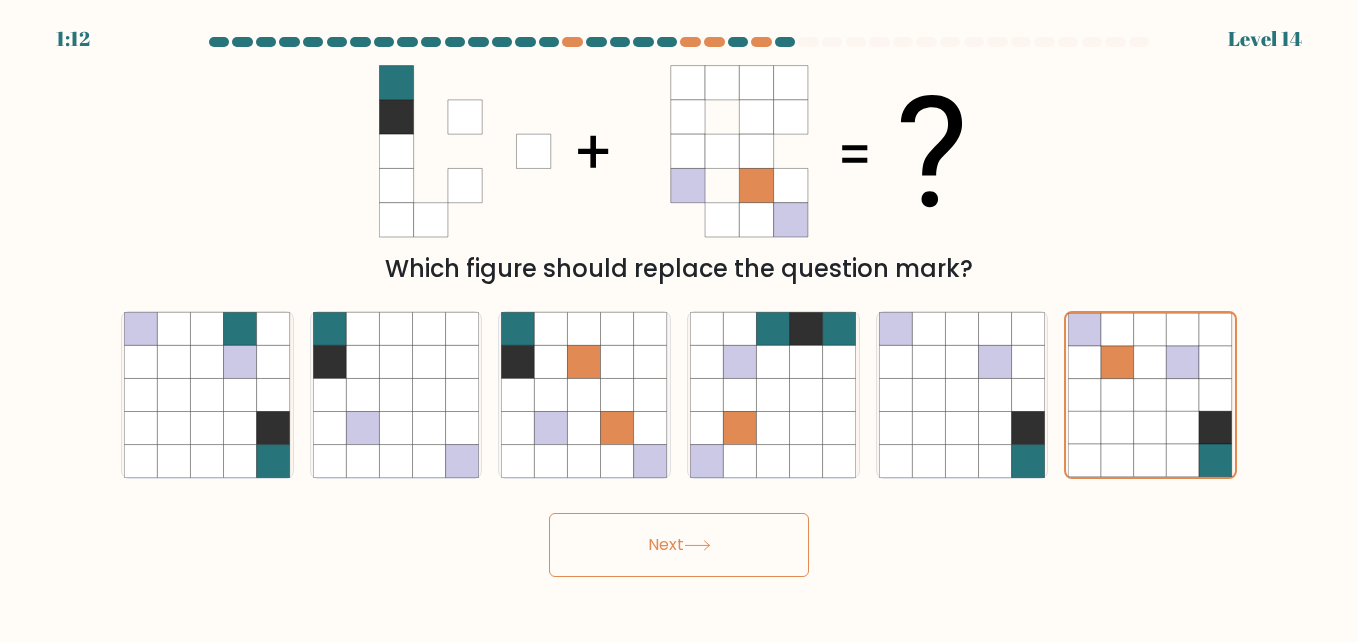 click on "Next" at bounding box center (679, 545) 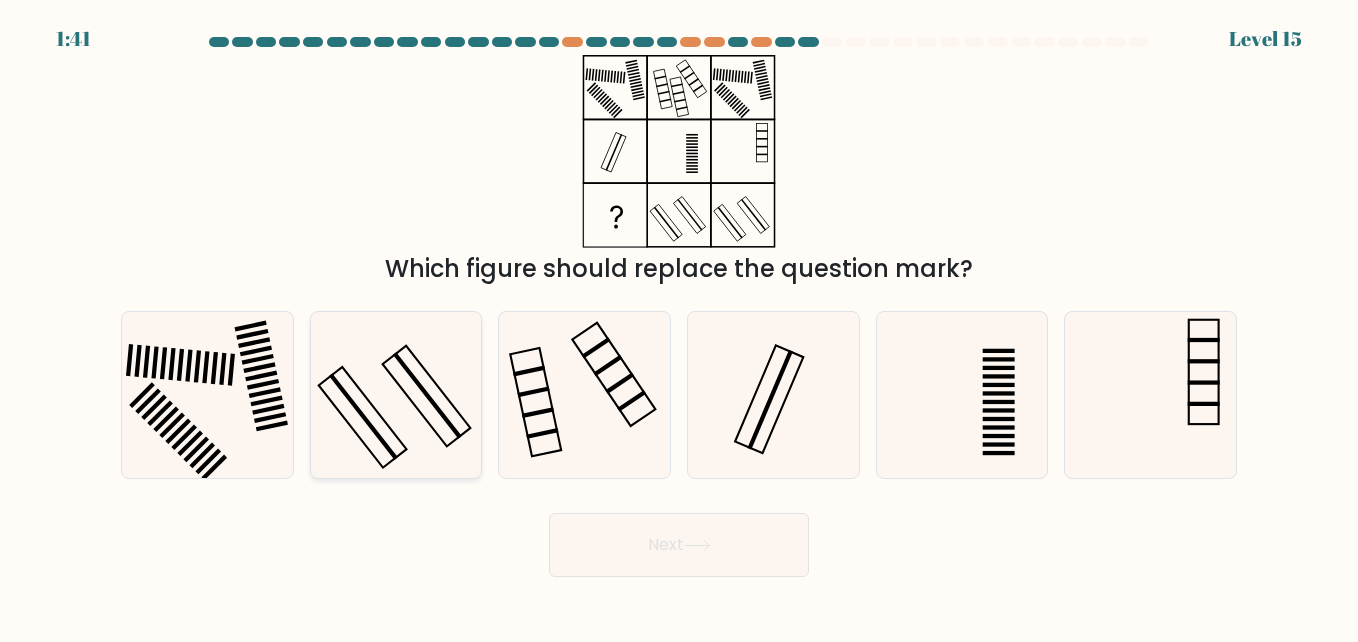 click 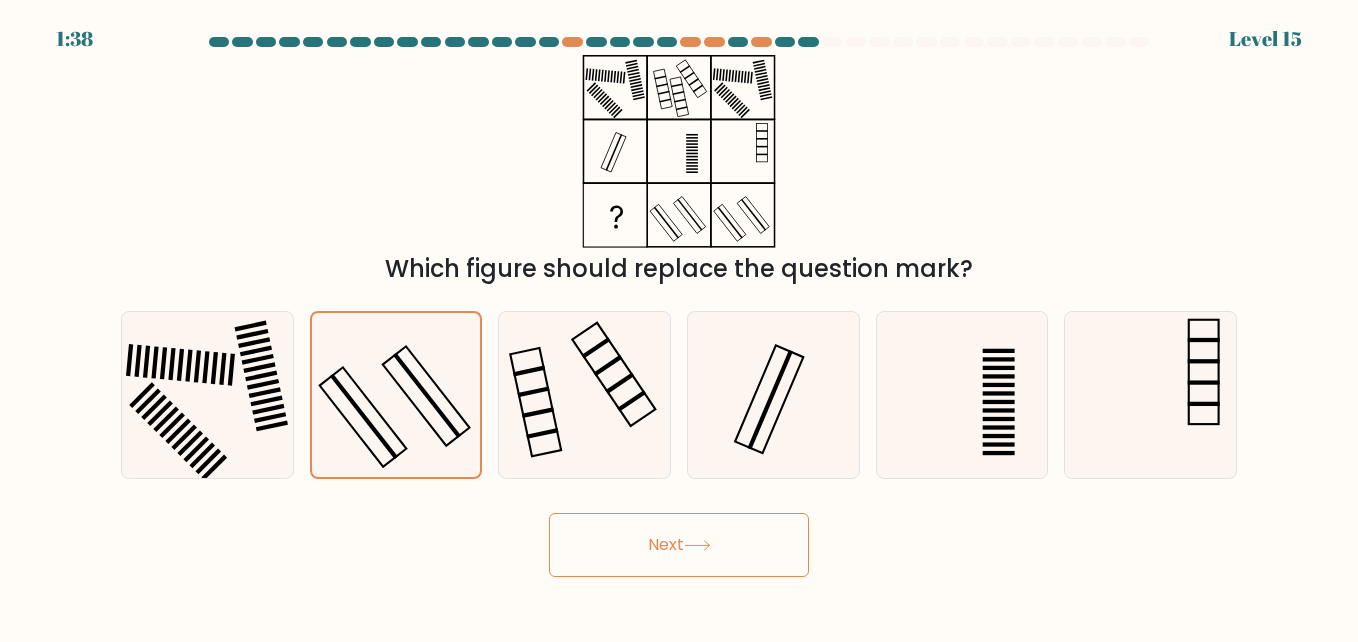 click on "Next" at bounding box center [679, 545] 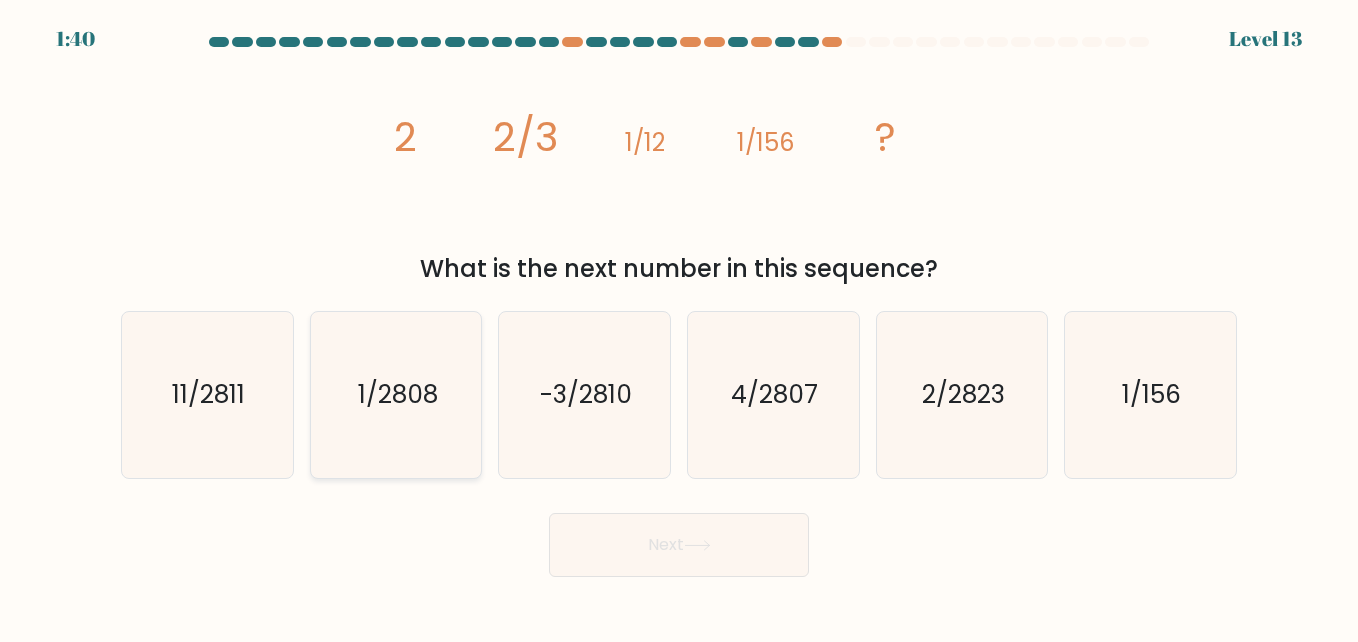 click on "1/2808" 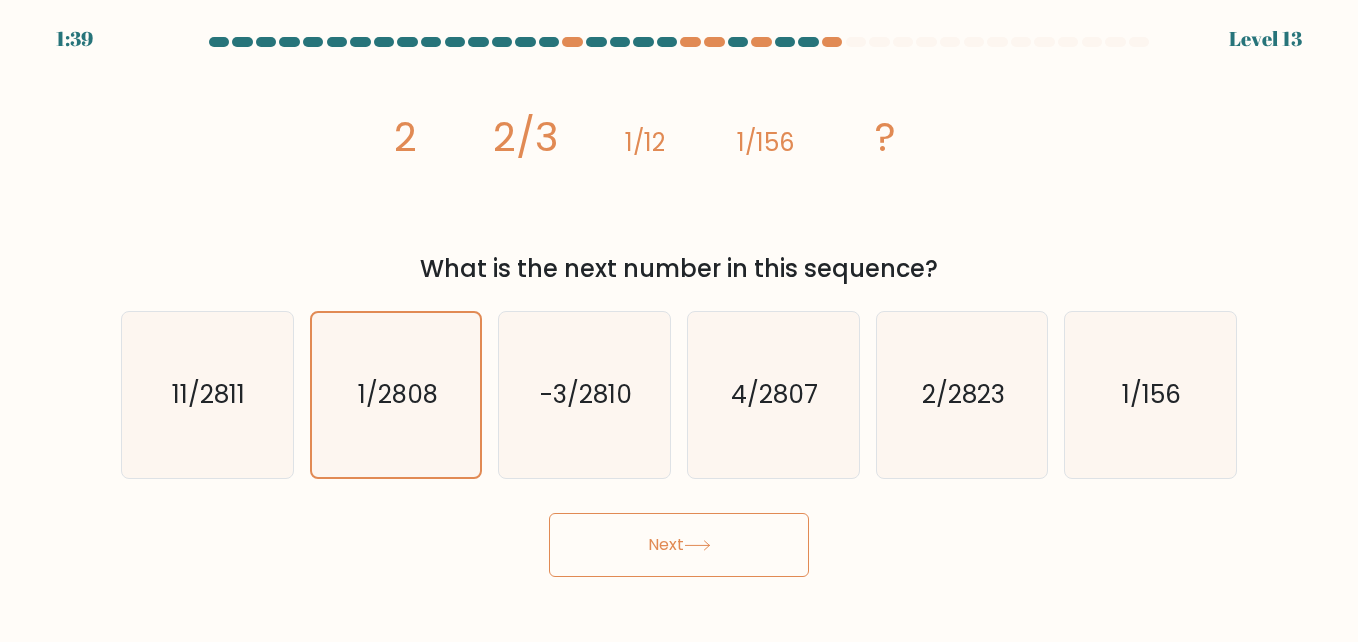 click on "Next" at bounding box center (679, 545) 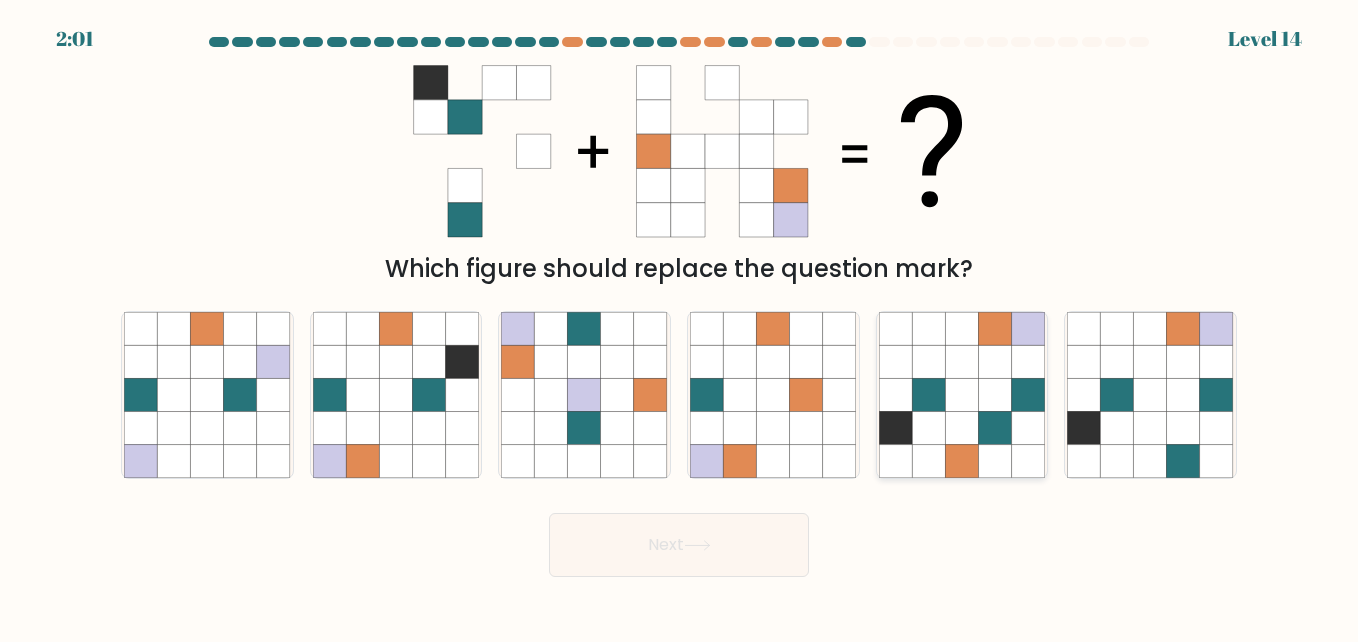click 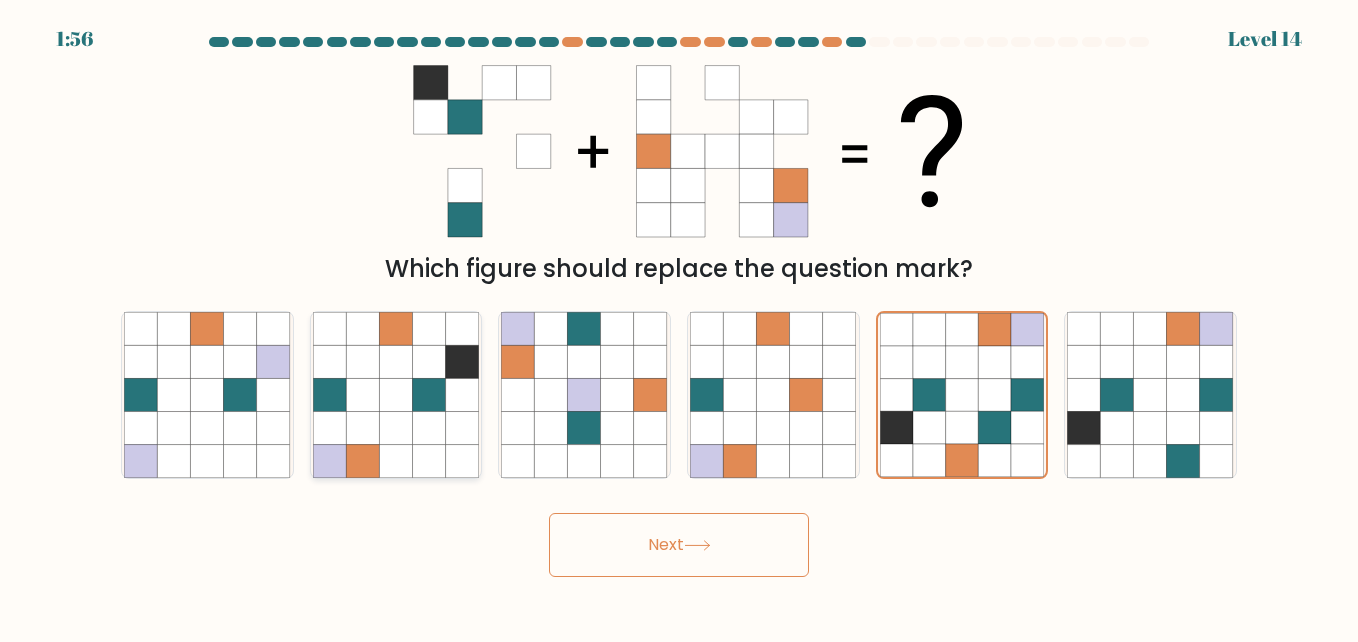 click 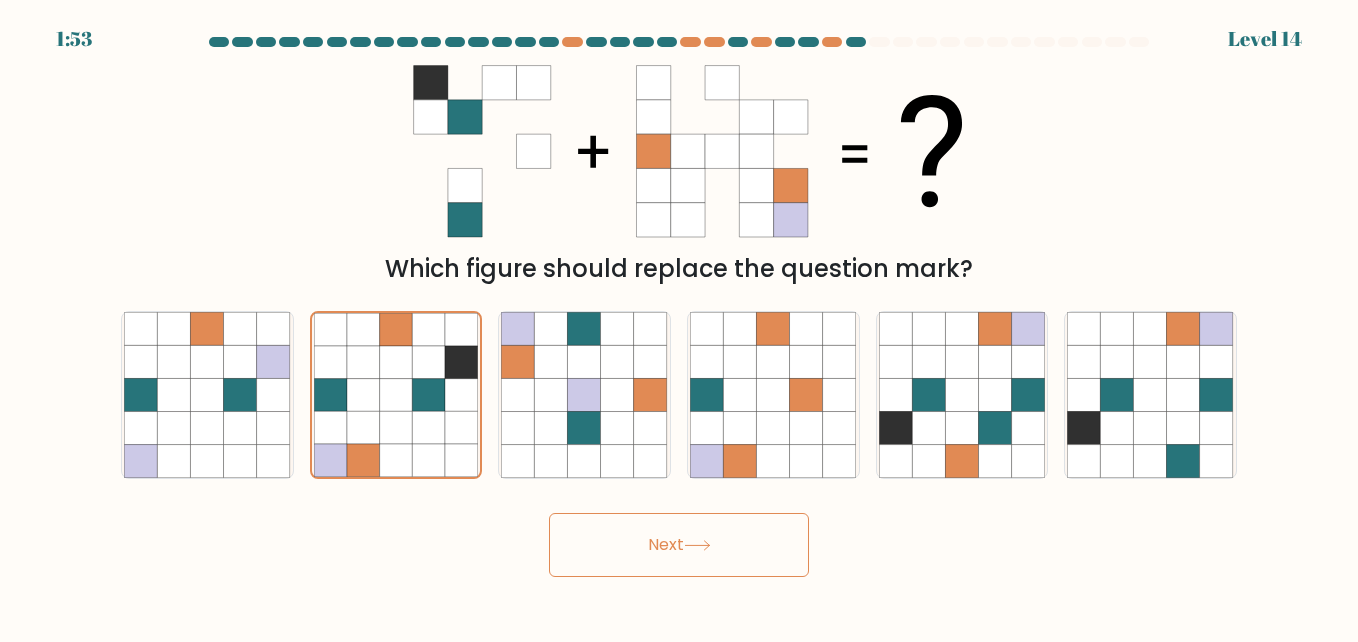 click on "Next" at bounding box center (679, 545) 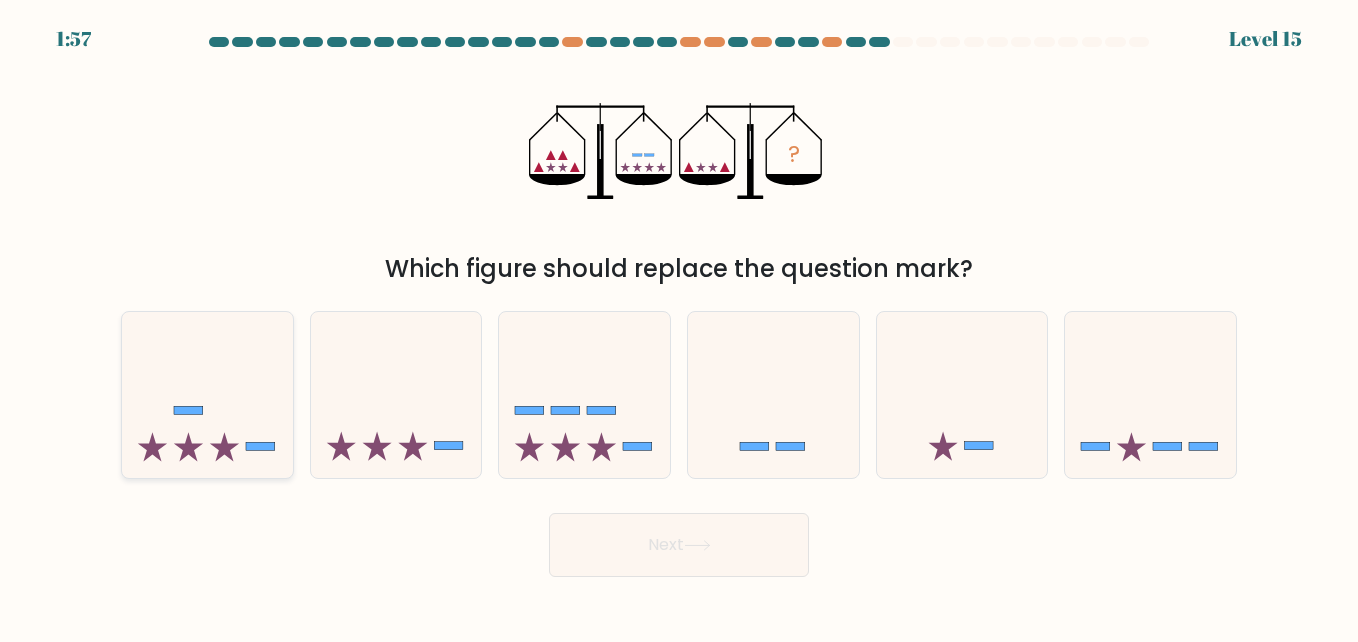 click 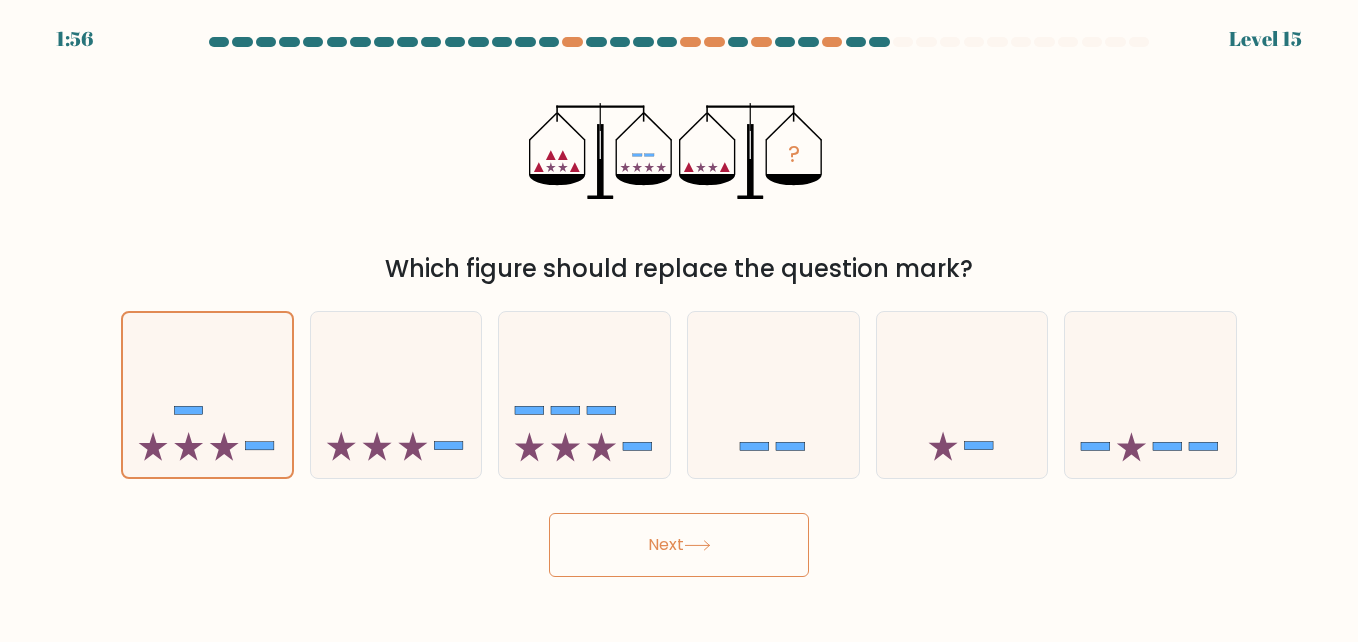 click on "Next" at bounding box center [679, 545] 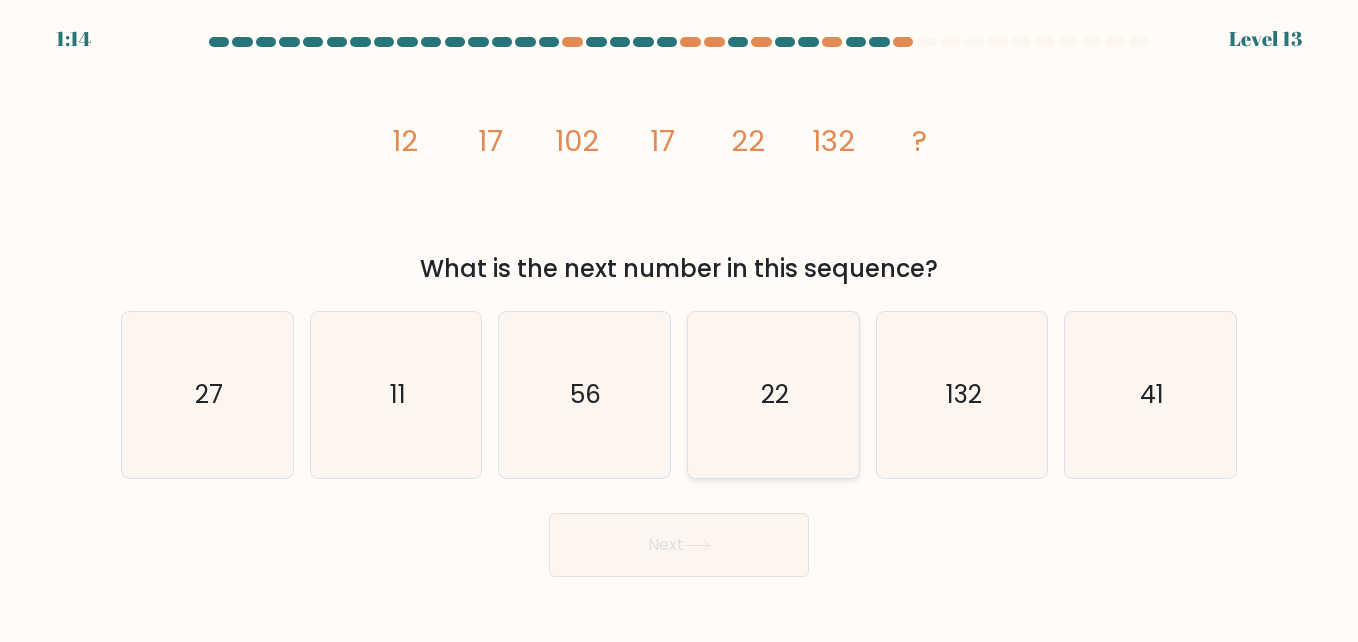 click on "22" 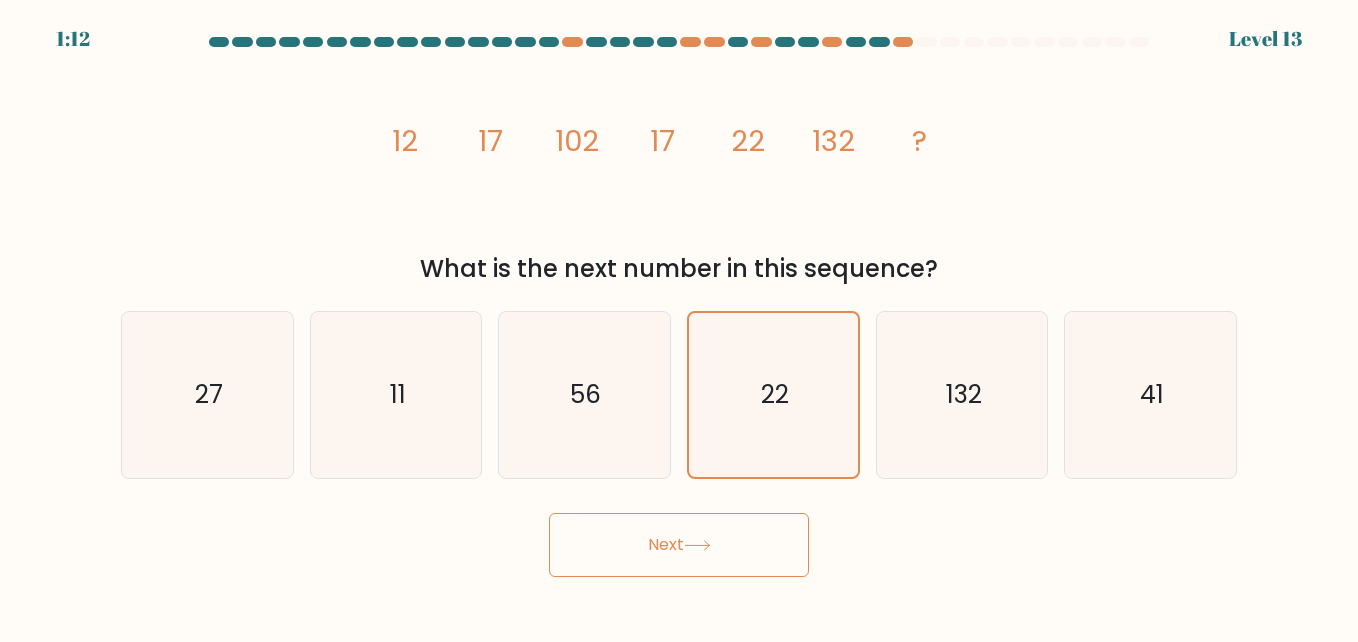 click on "Next" at bounding box center [679, 545] 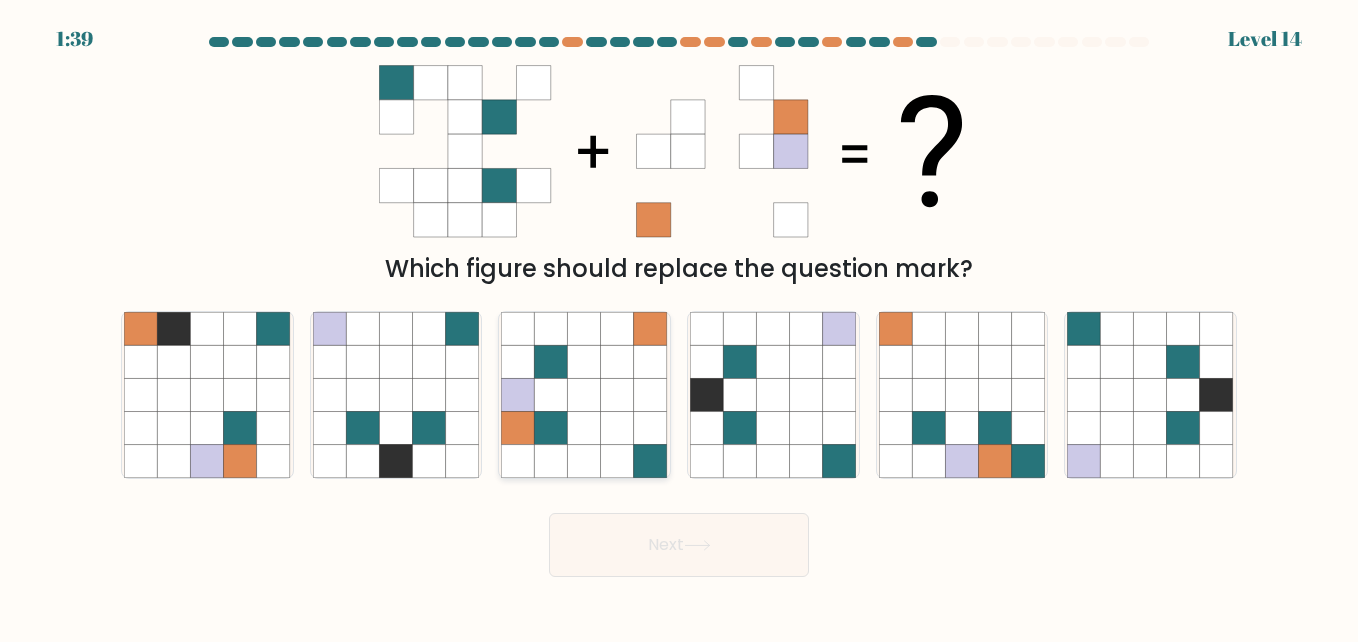 click 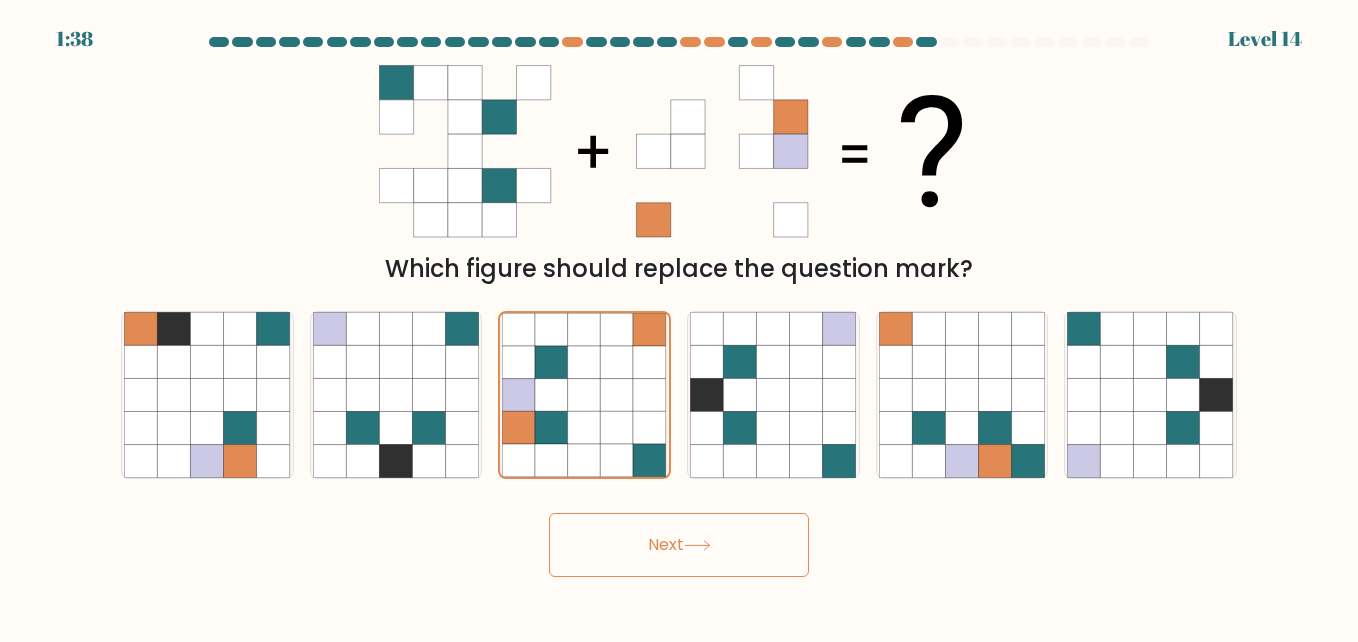click on "Next" at bounding box center (679, 545) 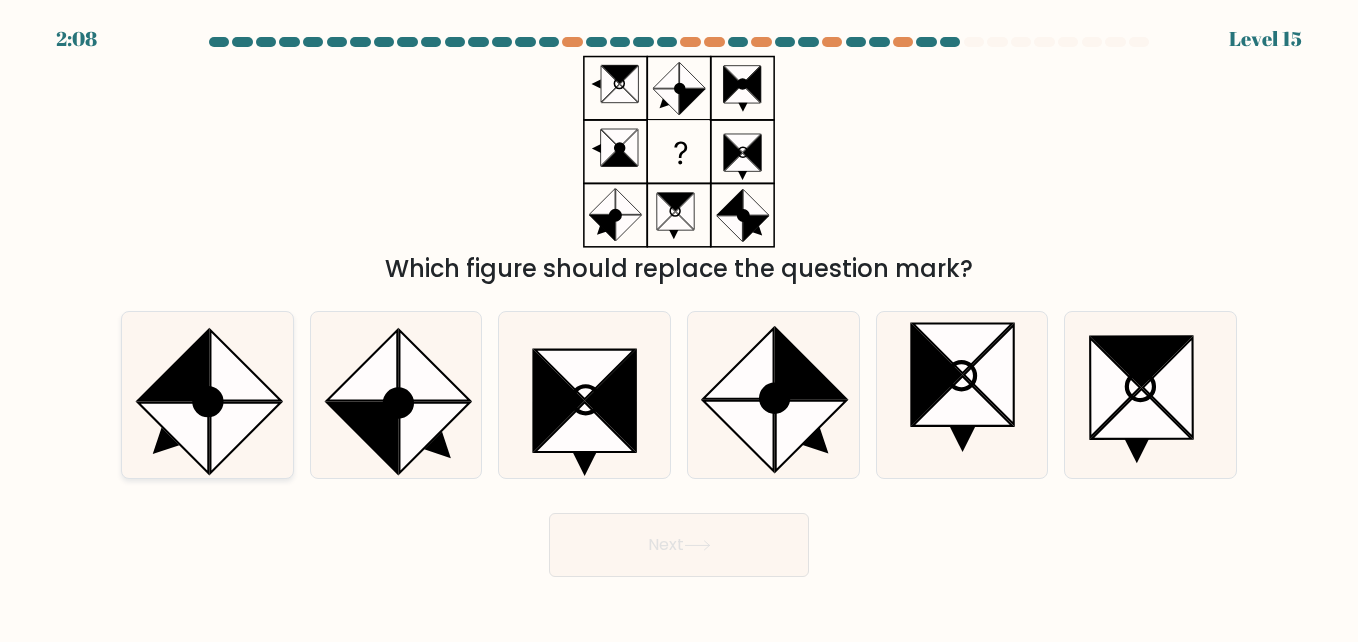 click 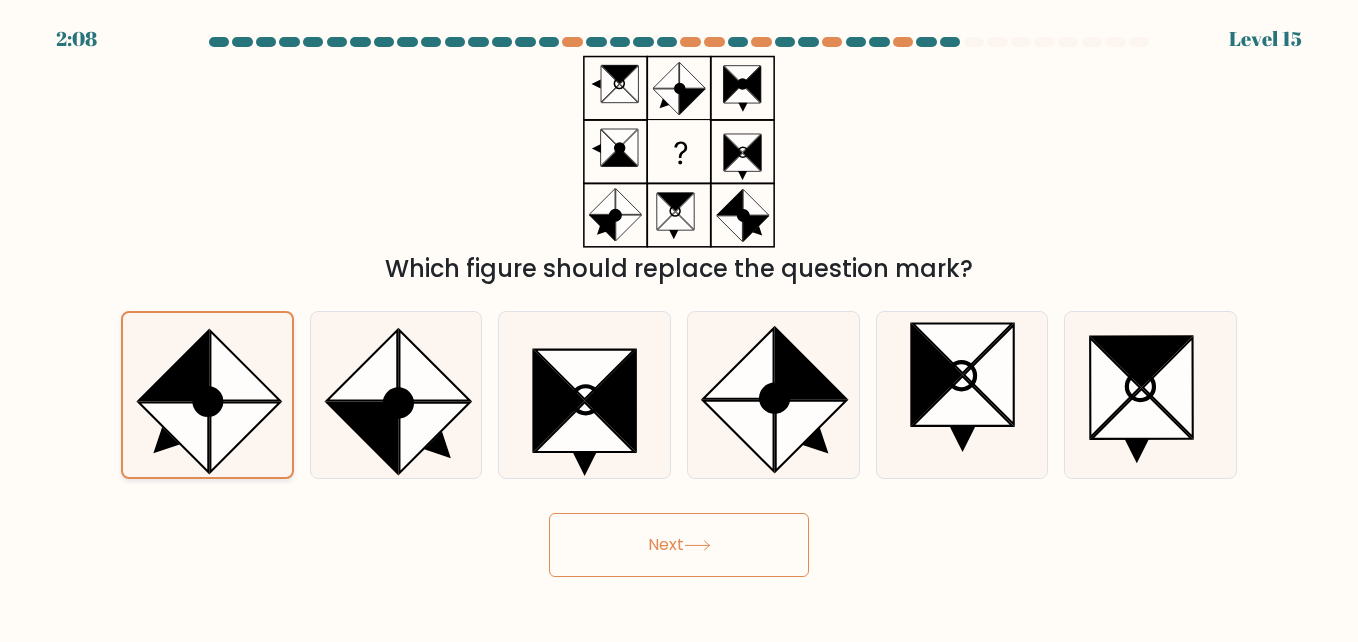 click 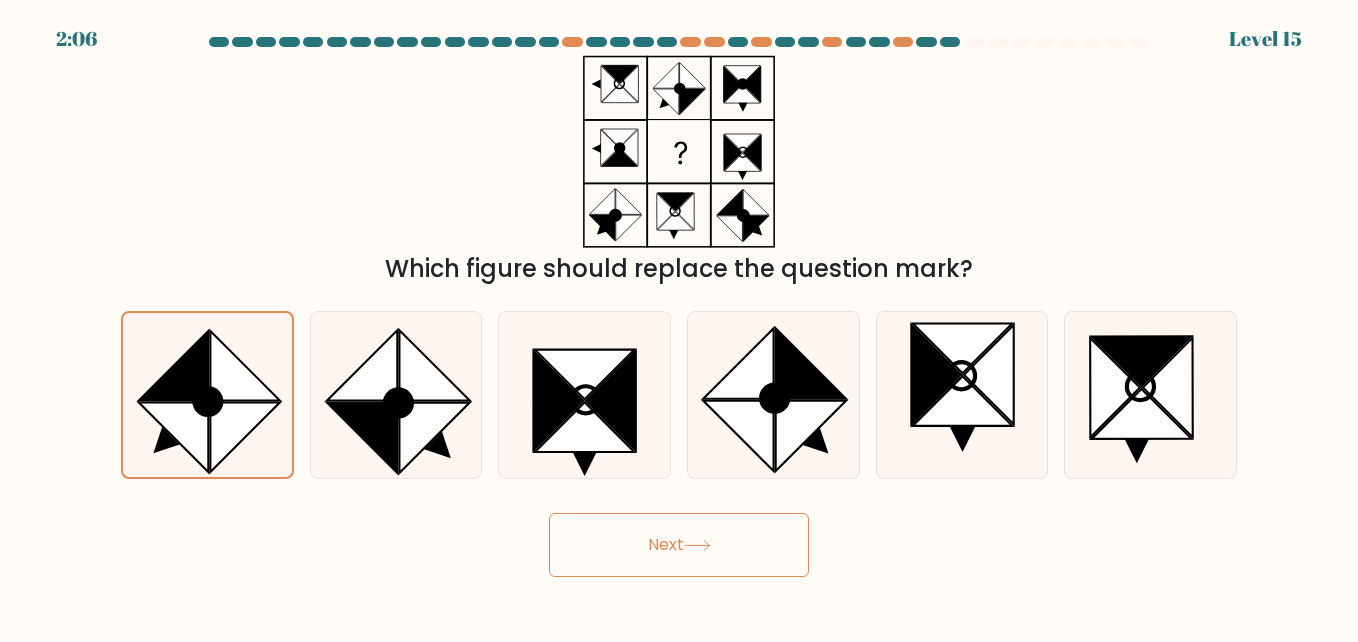 click on "Next" at bounding box center (679, 545) 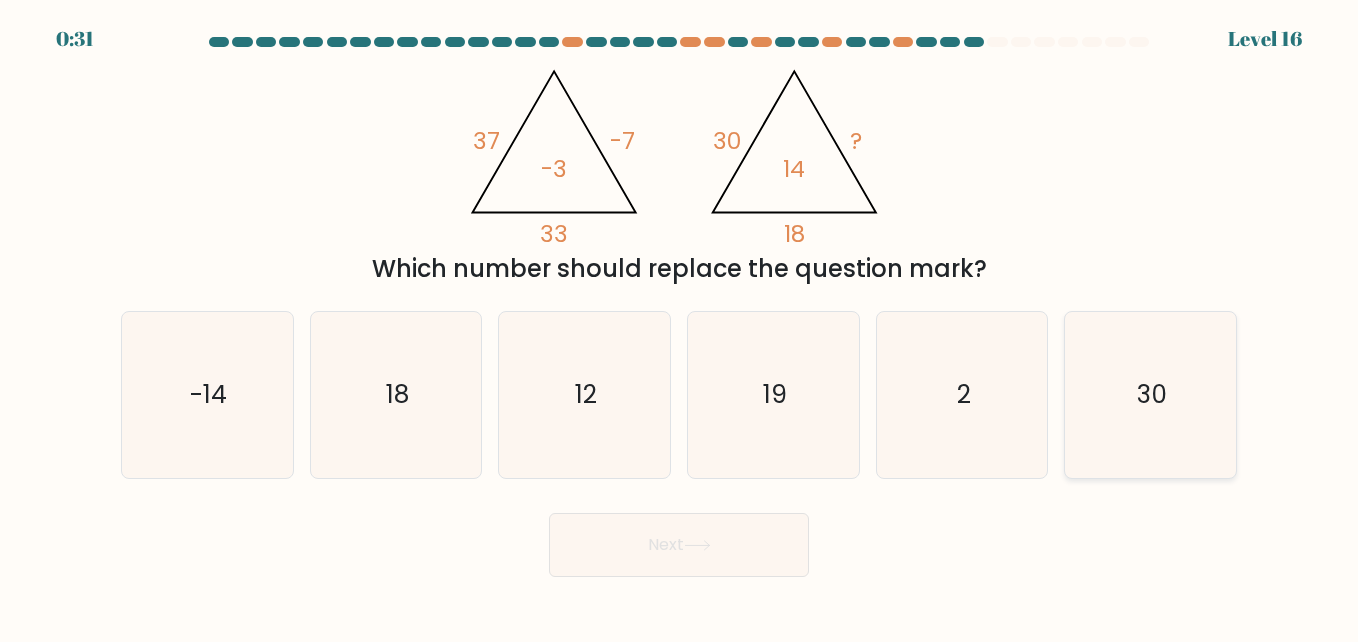 click on "30" 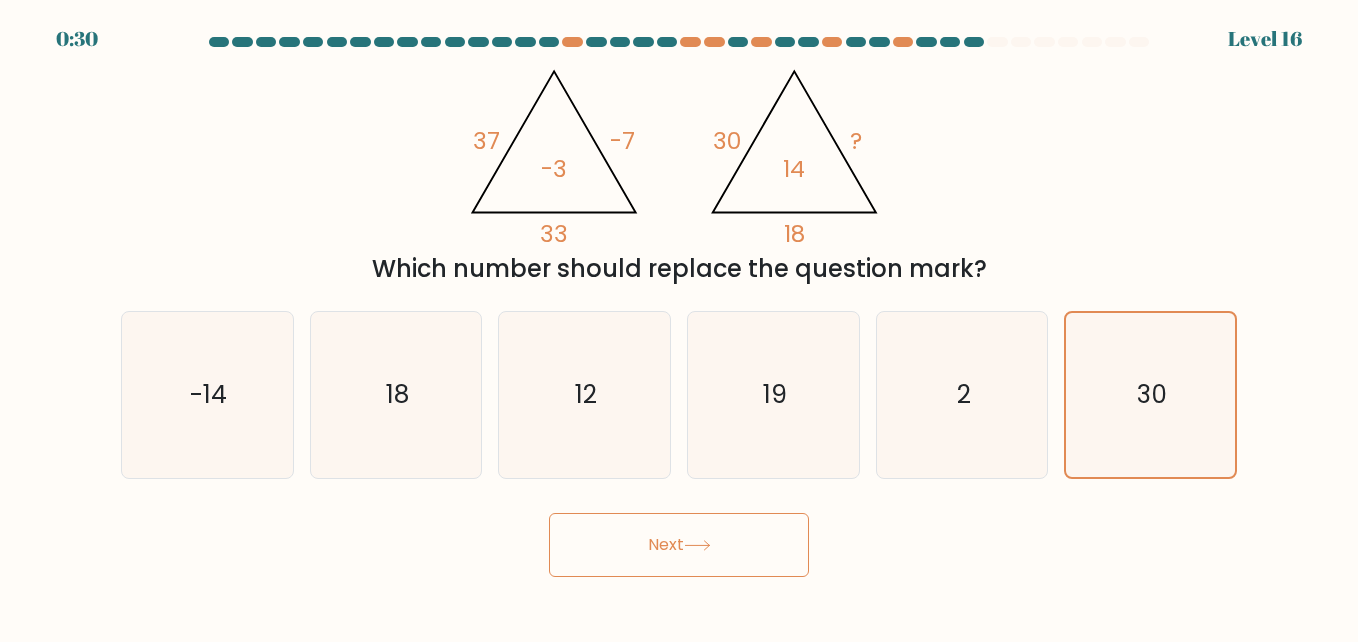 click 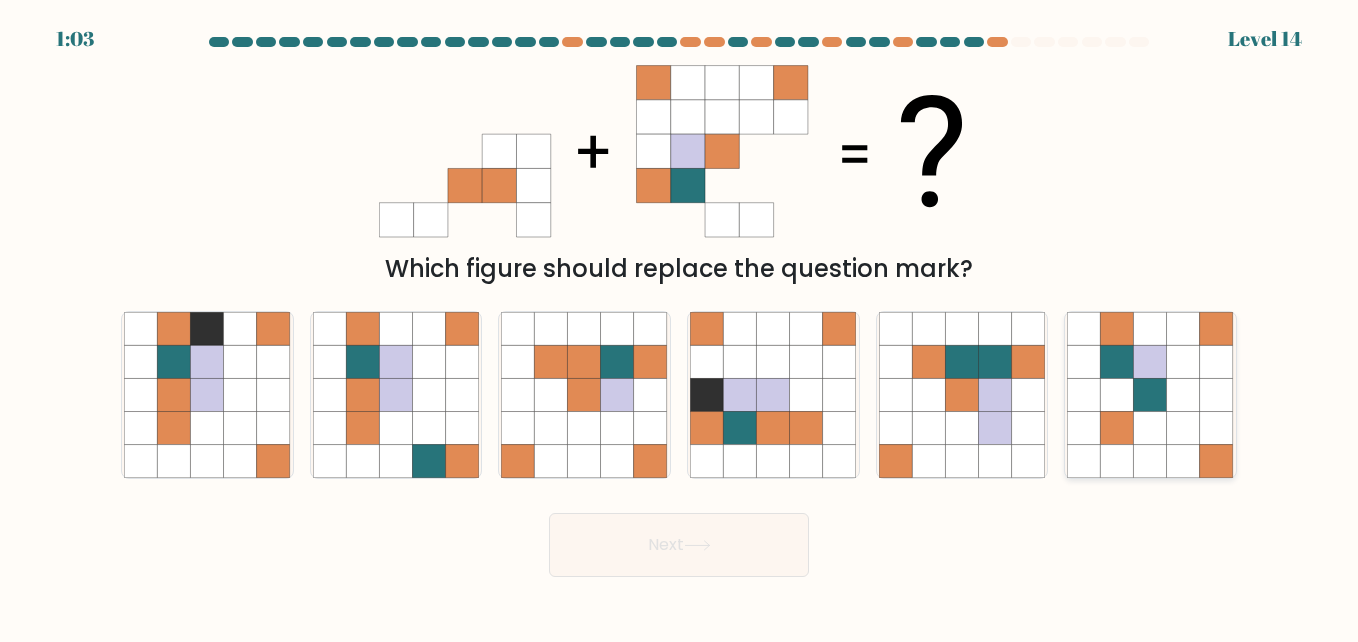drag, startPoint x: 1115, startPoint y: 382, endPoint x: 1113, endPoint y: 364, distance: 18.110771 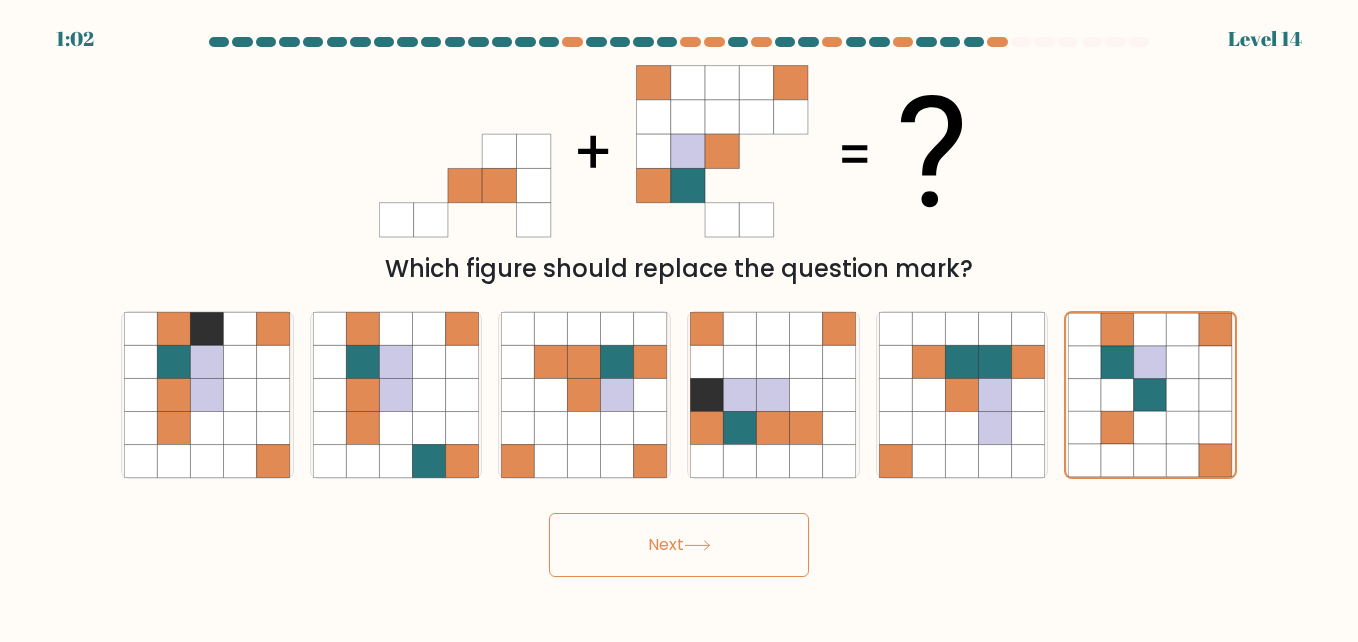 click on "Next" at bounding box center [679, 545] 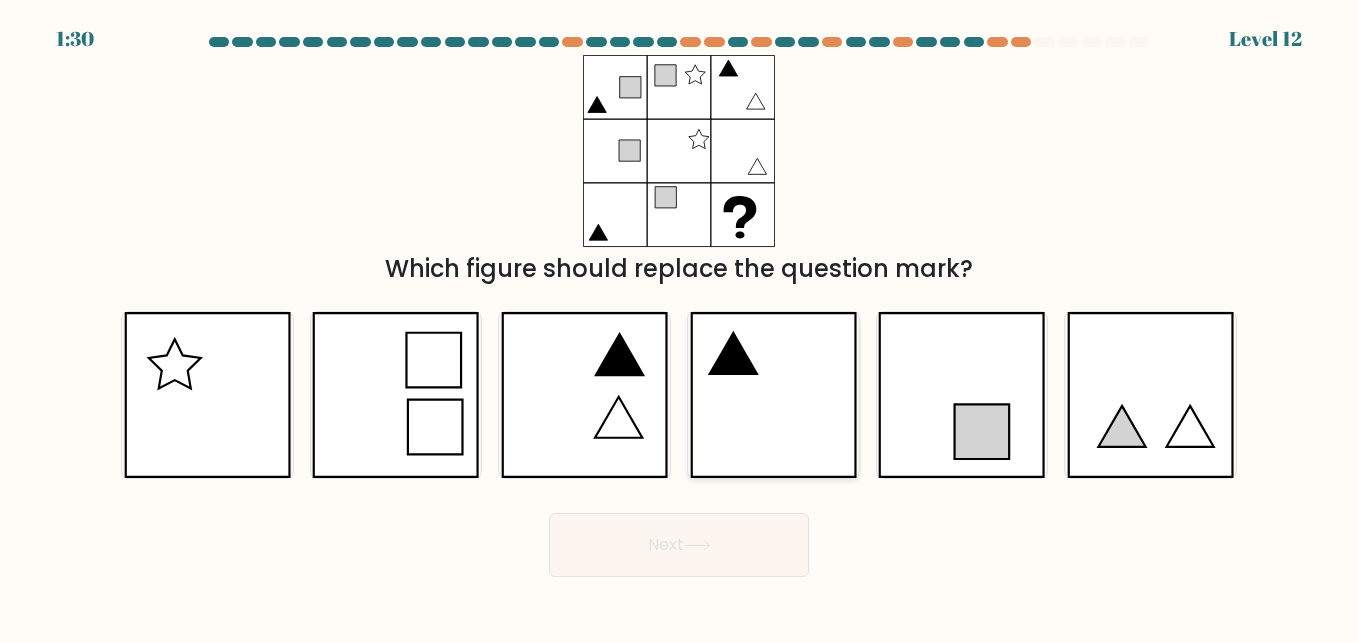 click 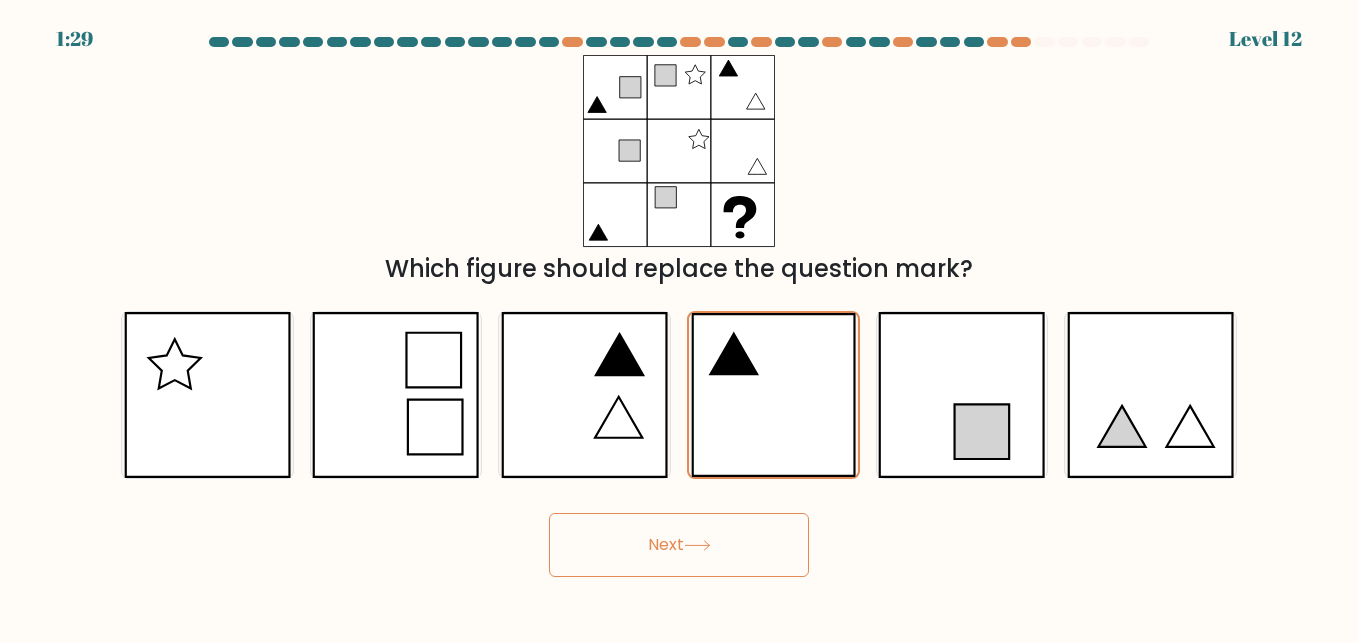 click on "Next" at bounding box center [679, 545] 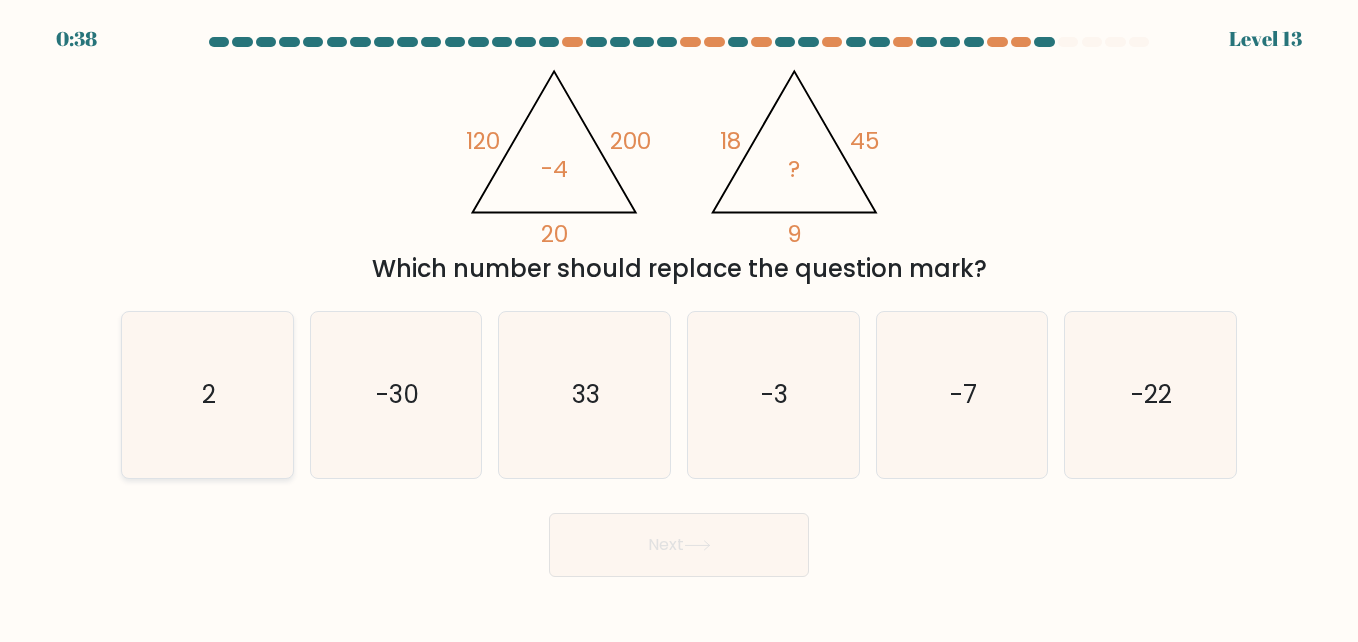 click on "2" 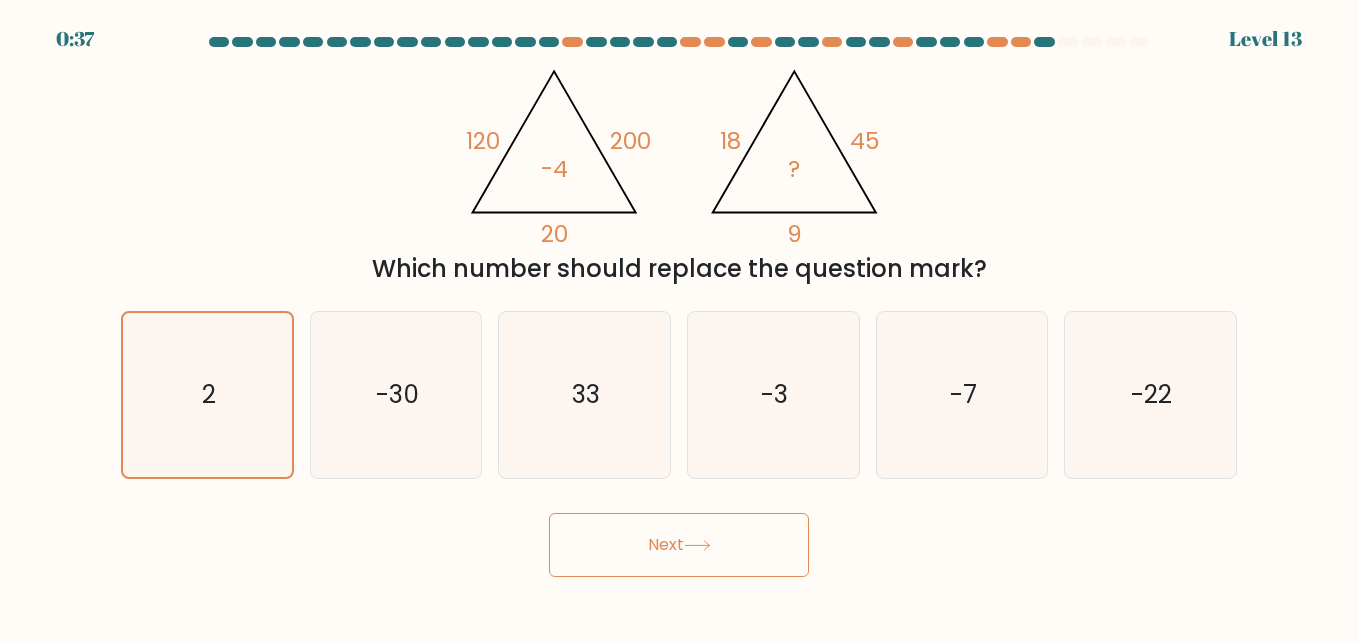 click on "Next" at bounding box center [679, 545] 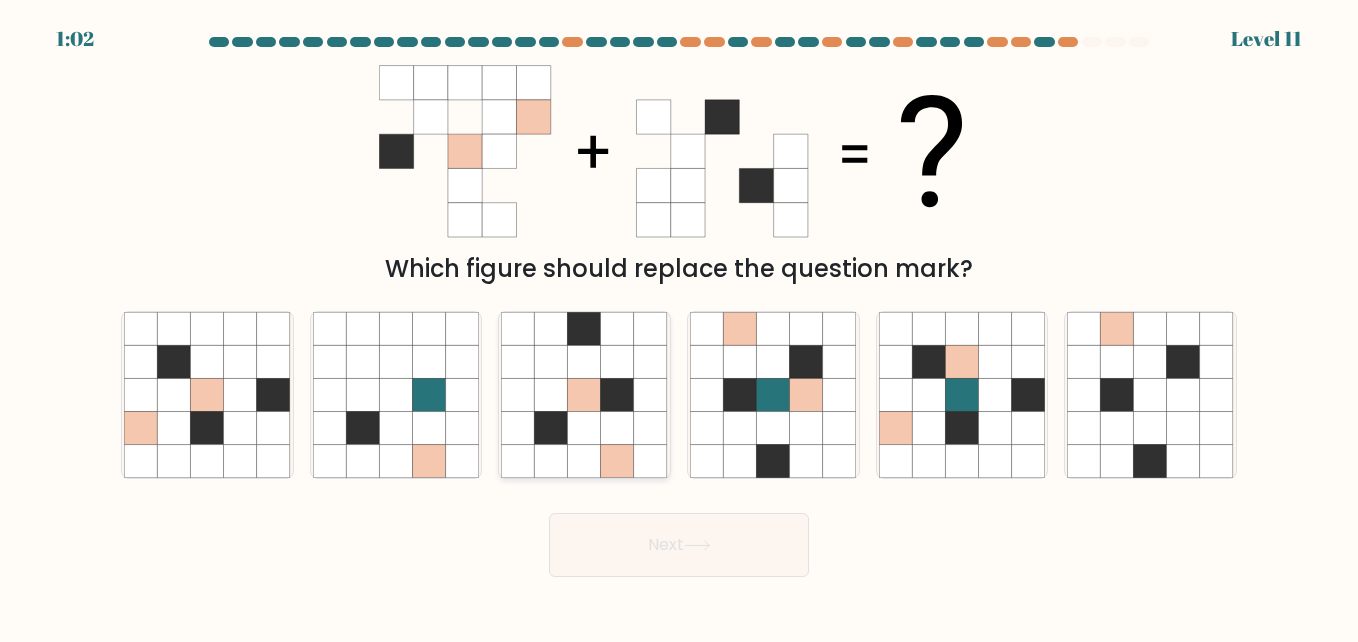 click 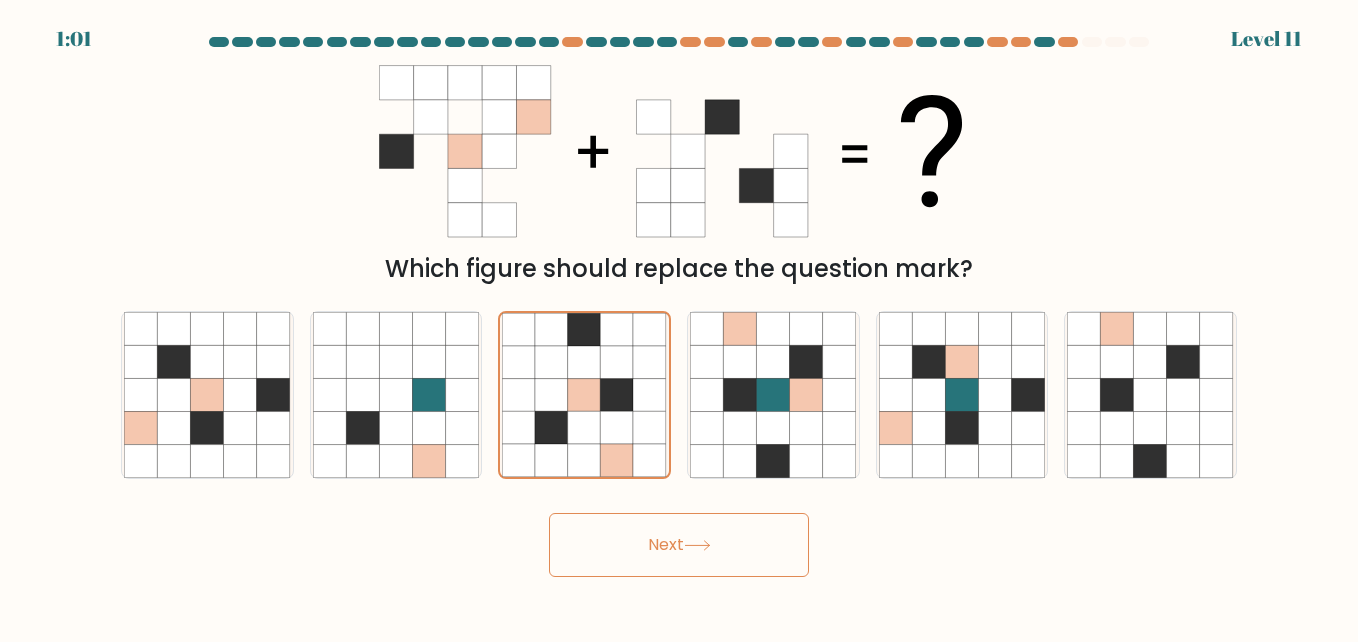 click on "Next" at bounding box center (679, 545) 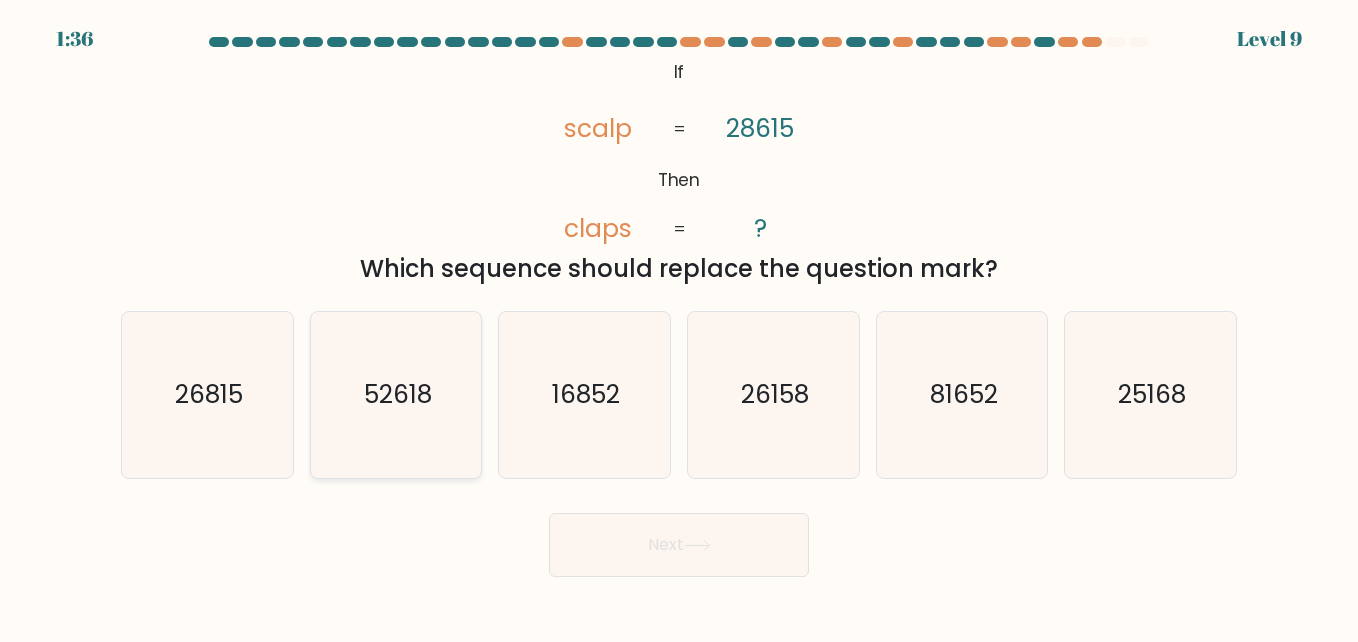 click on "52618" 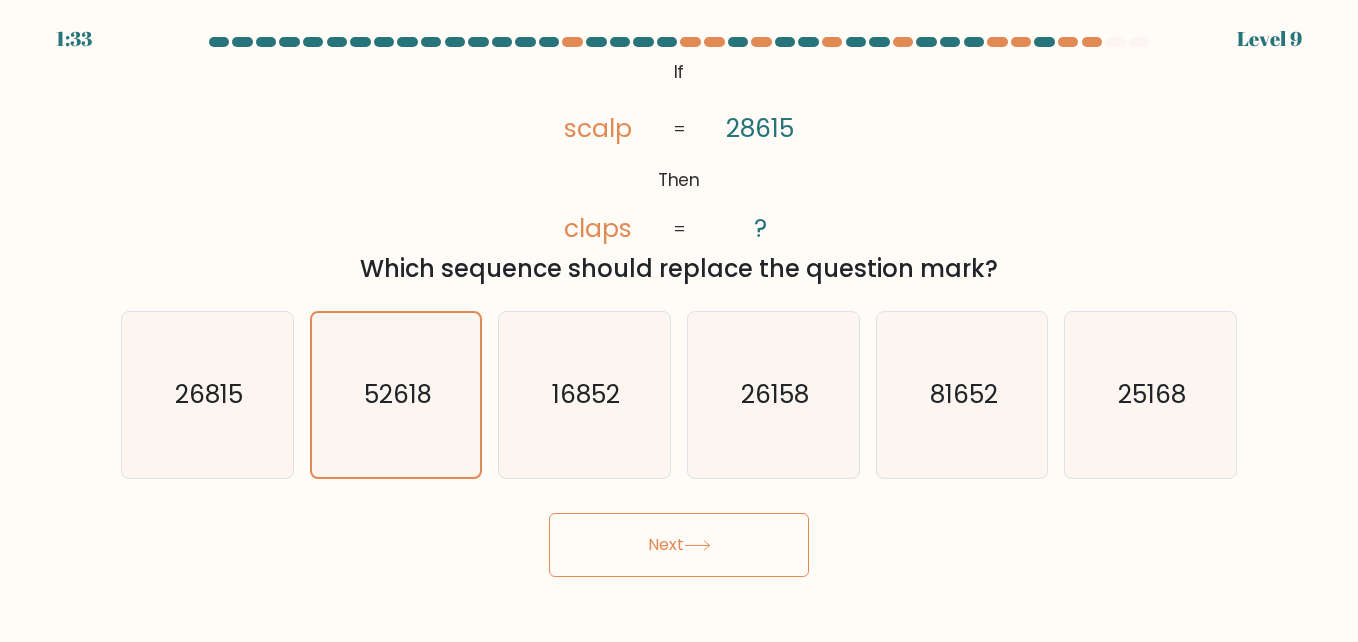 click on "Next" at bounding box center (679, 545) 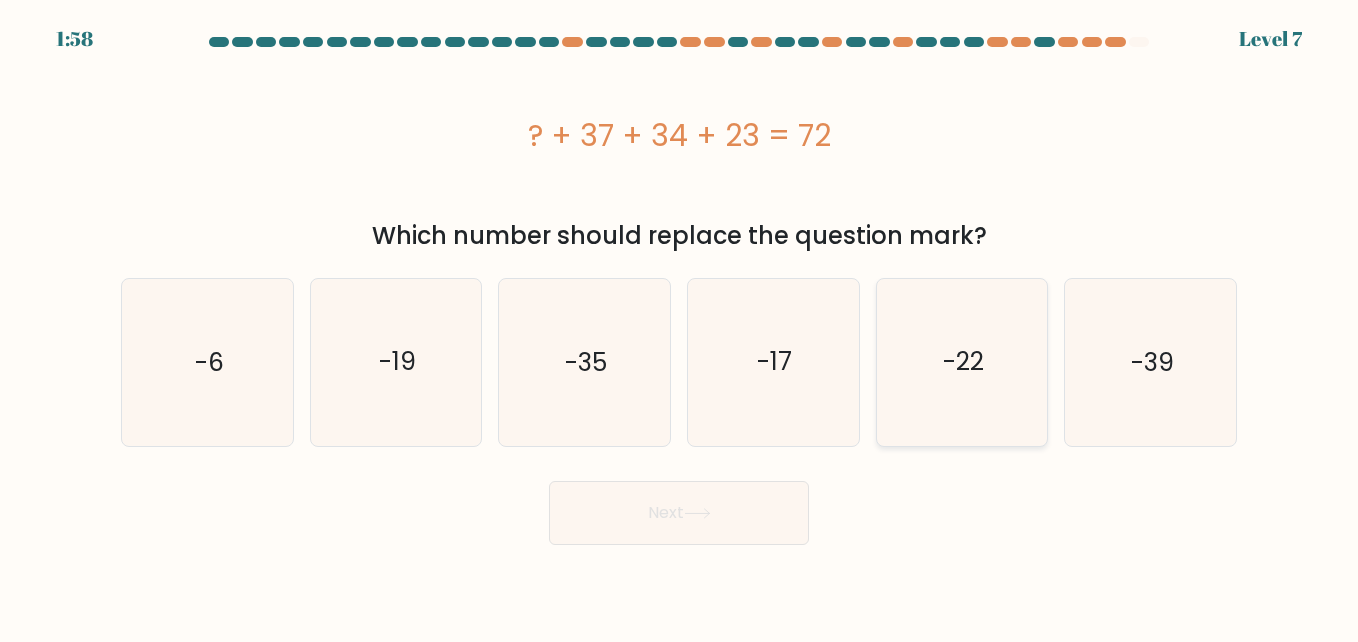 click on "-22" 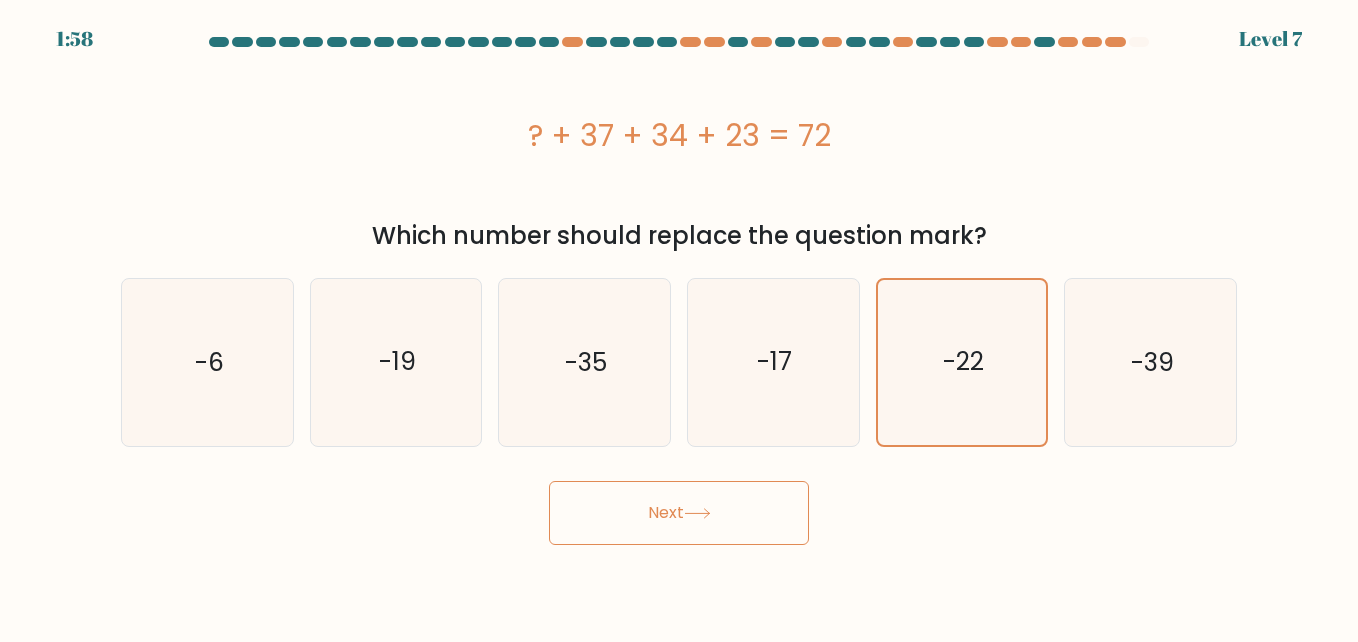 click on "Next" at bounding box center [679, 513] 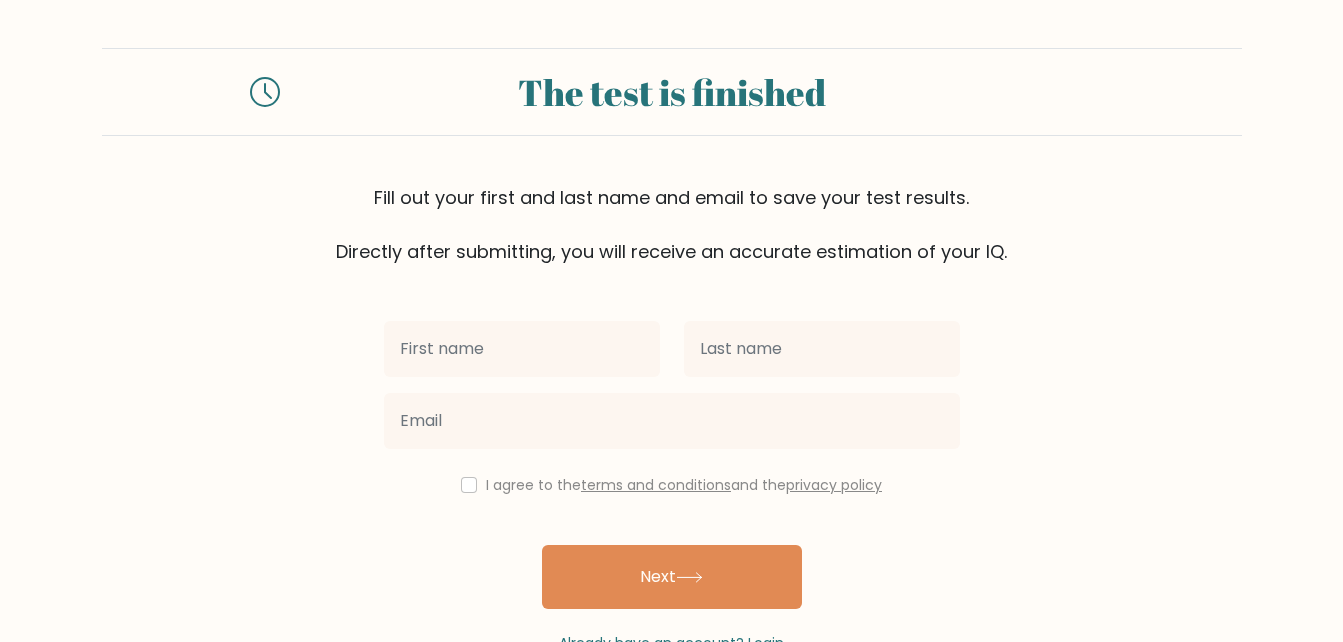 scroll, scrollTop: 0, scrollLeft: 0, axis: both 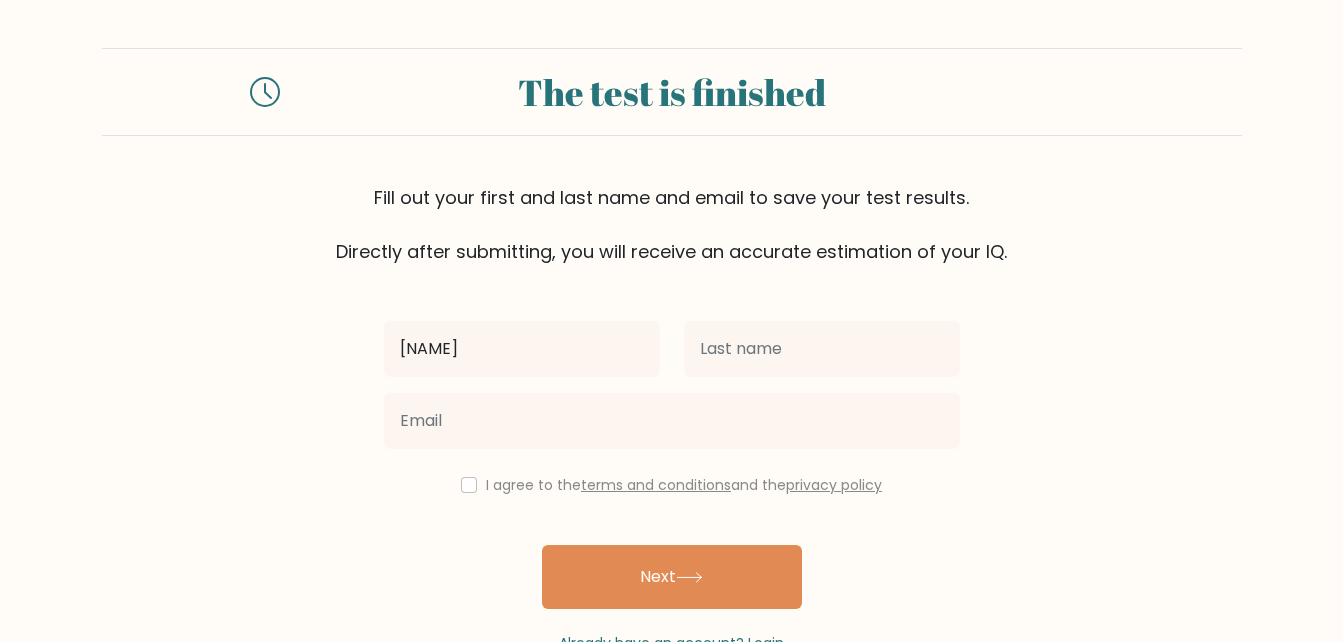 type on "[FIRST] [LAST]" 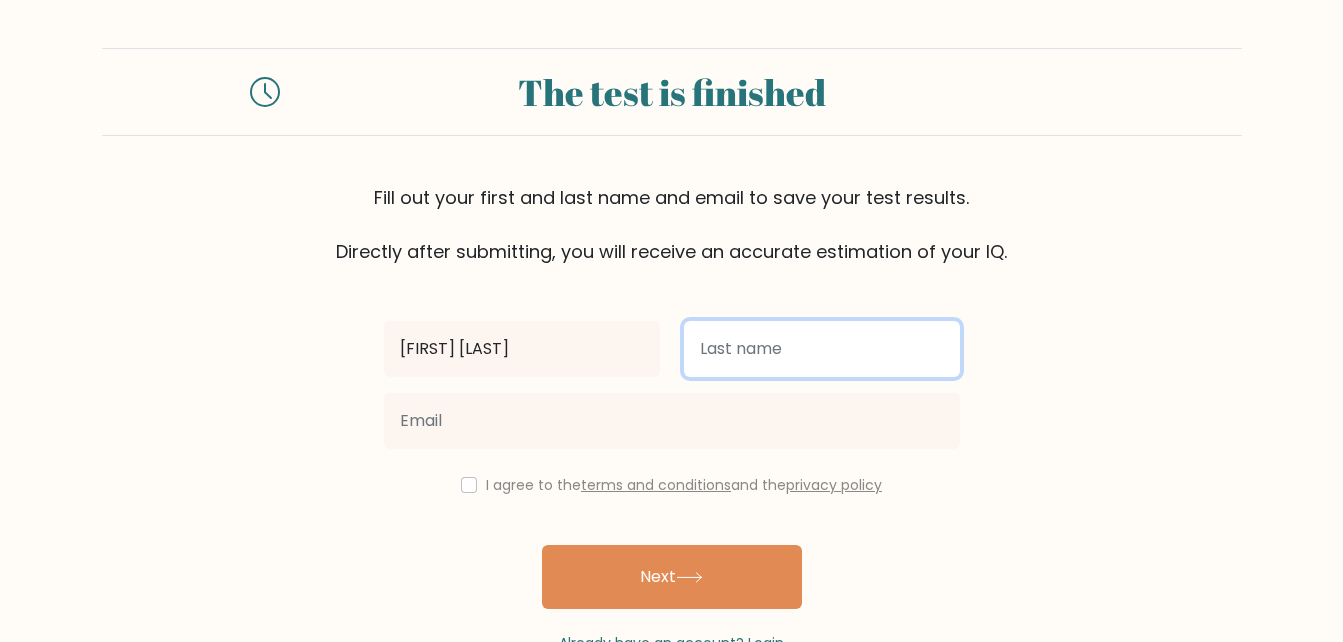 click at bounding box center [822, 349] 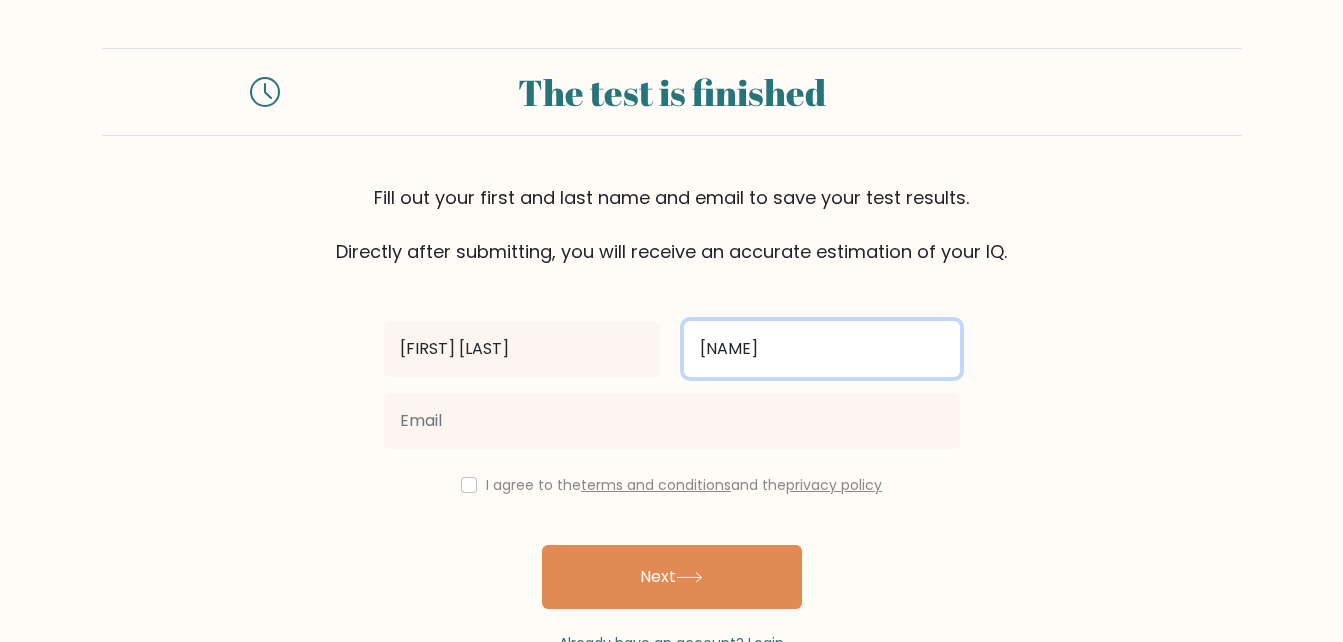 type on "Gervacio" 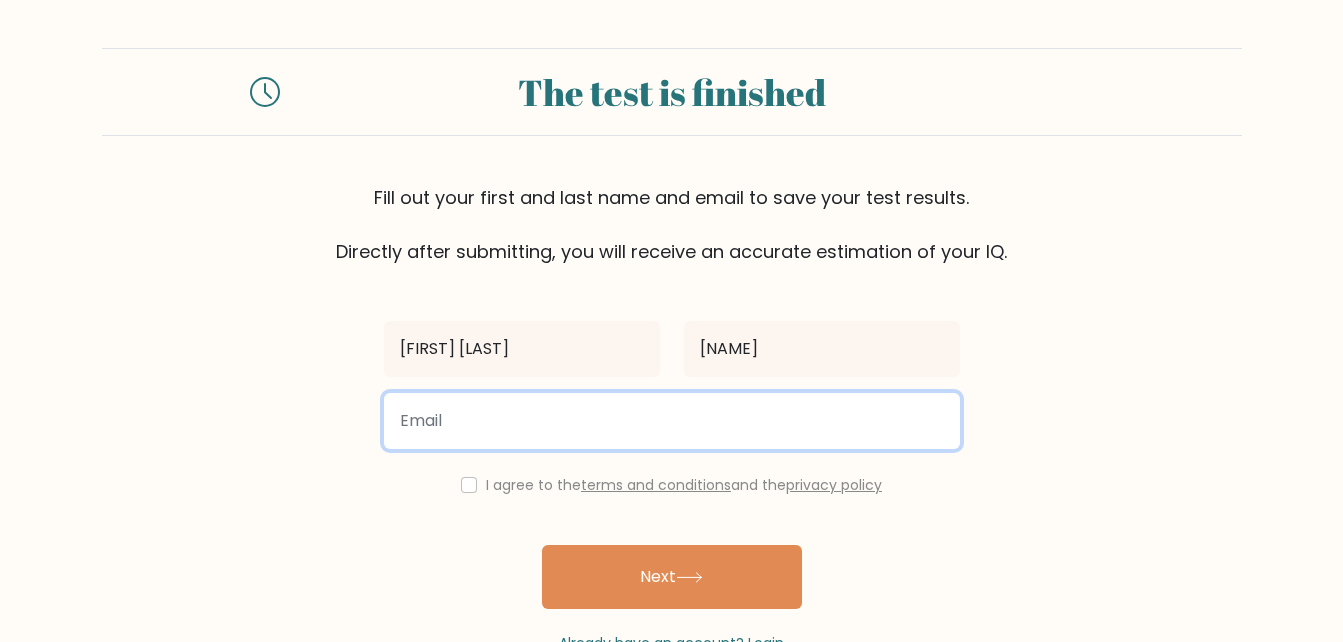 click at bounding box center (672, 421) 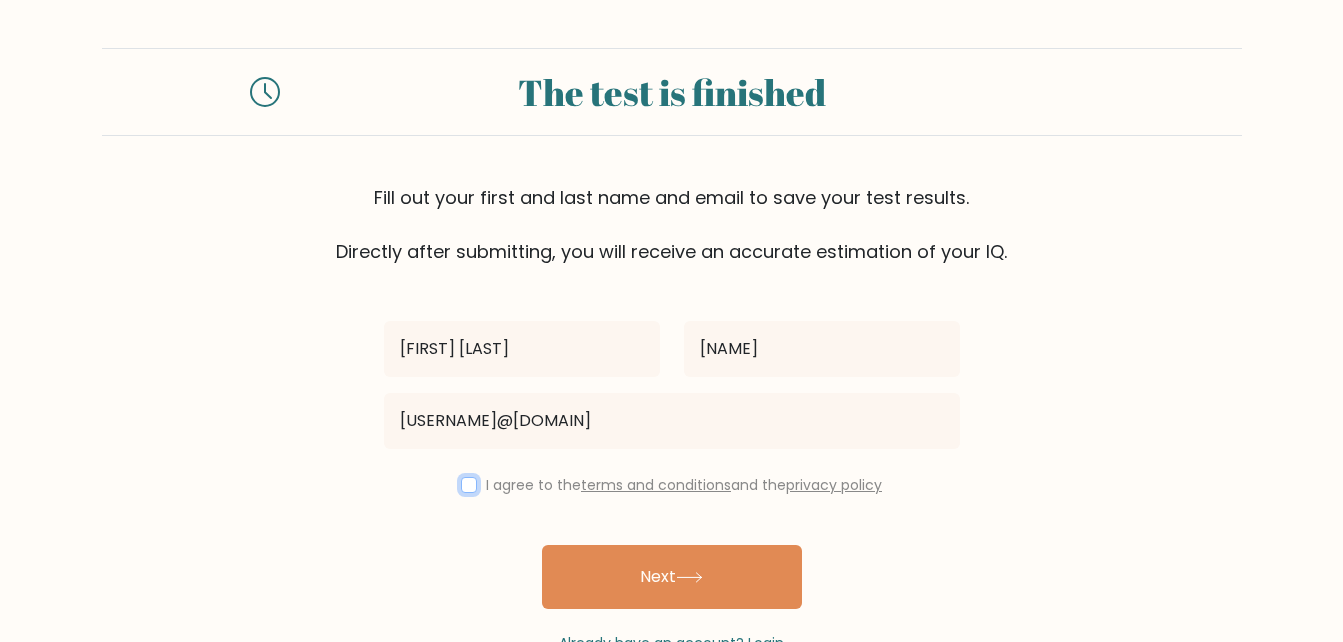 click at bounding box center (469, 485) 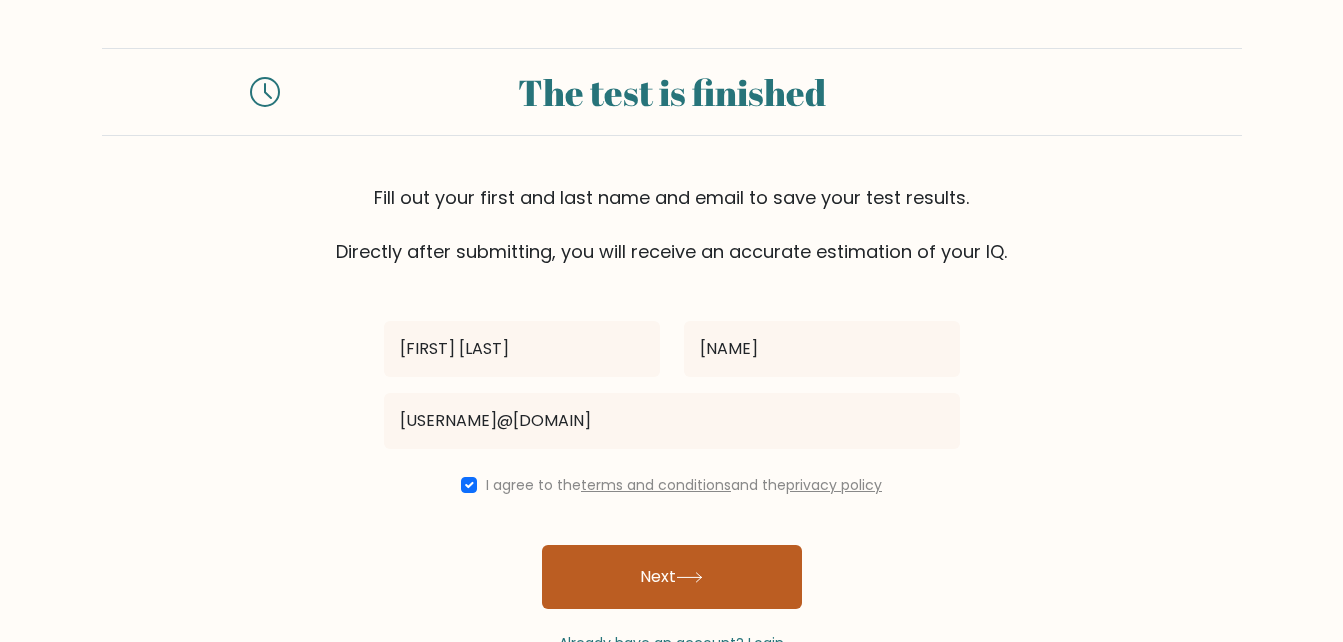 click on "Next" at bounding box center (672, 577) 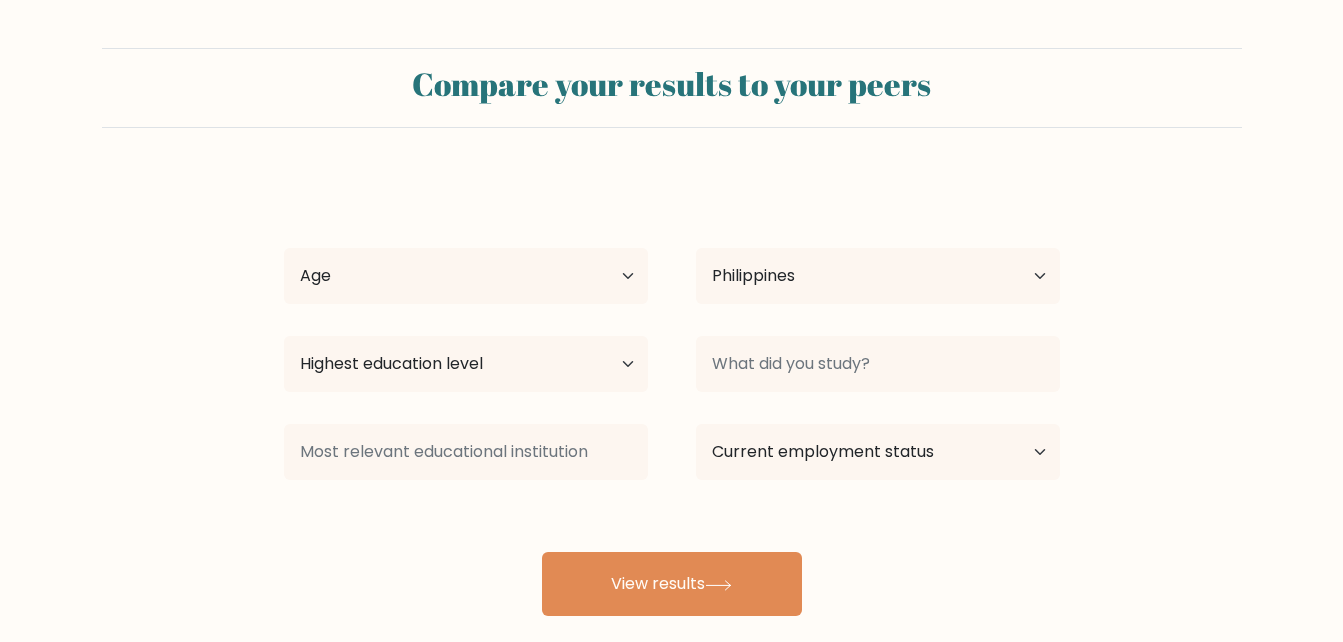 select on "PH" 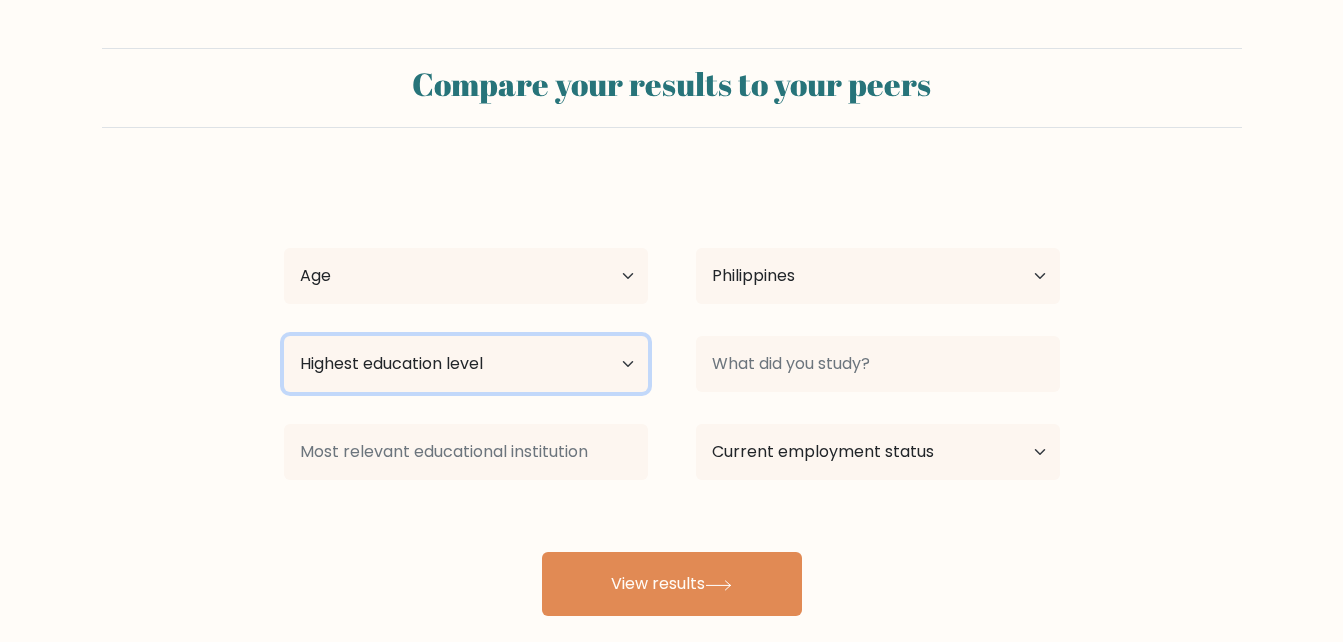 click on "Highest education level
No schooling
Primary
Lower Secondary
Upper Secondary
Occupation Specific
Bachelor's degree
Master's degree
Doctoral degree" at bounding box center [466, 364] 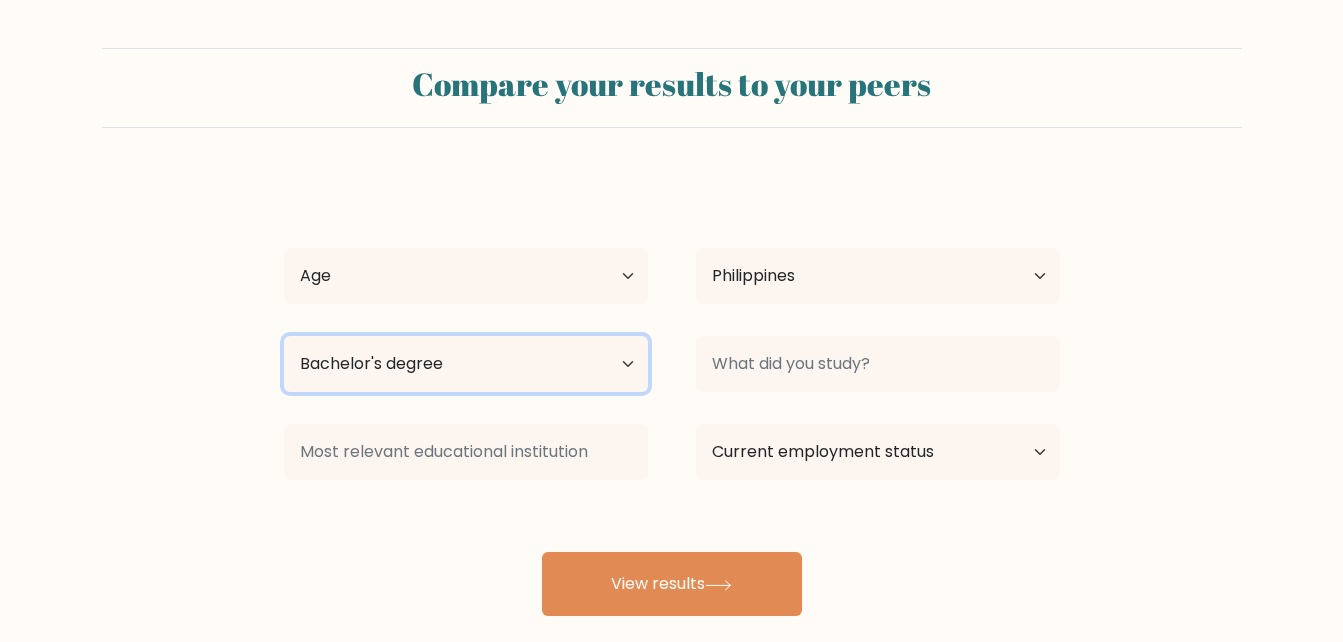 click on "Highest education level
No schooling
Primary
Lower Secondary
Upper Secondary
Occupation Specific
Bachelor's degree
Master's degree
Doctoral degree" at bounding box center [466, 364] 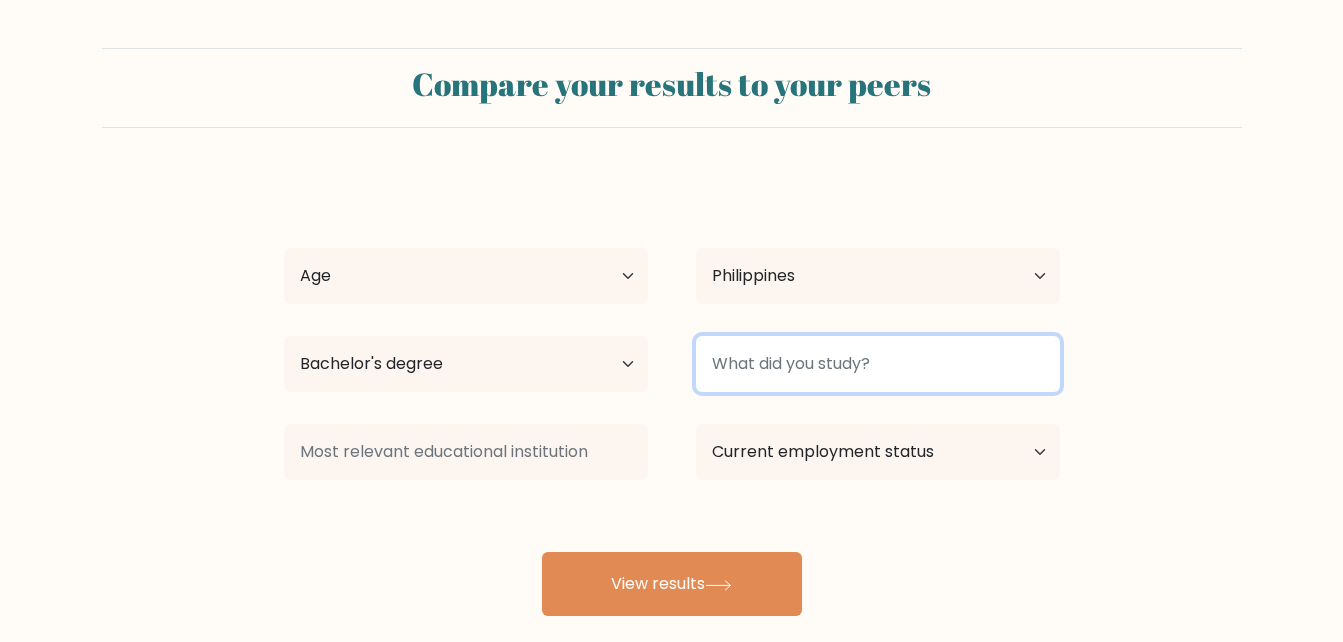 click at bounding box center [878, 364] 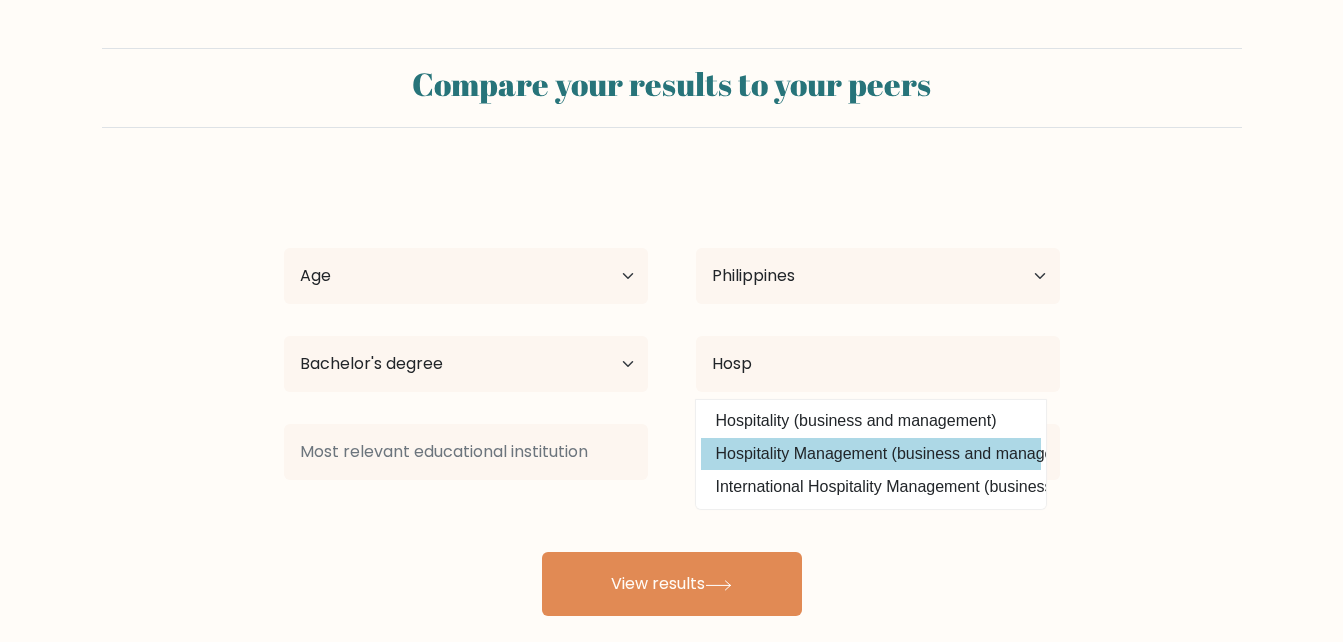 click on "Hospitality Management (business and management)" at bounding box center [871, 454] 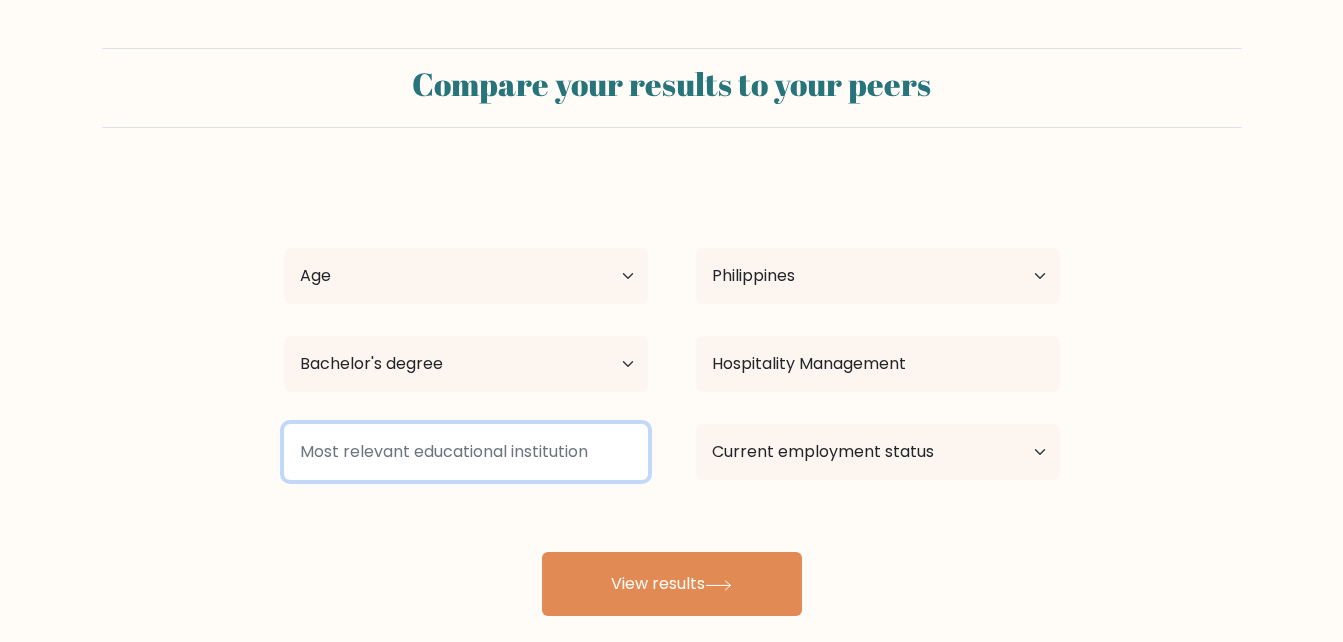 click at bounding box center (466, 452) 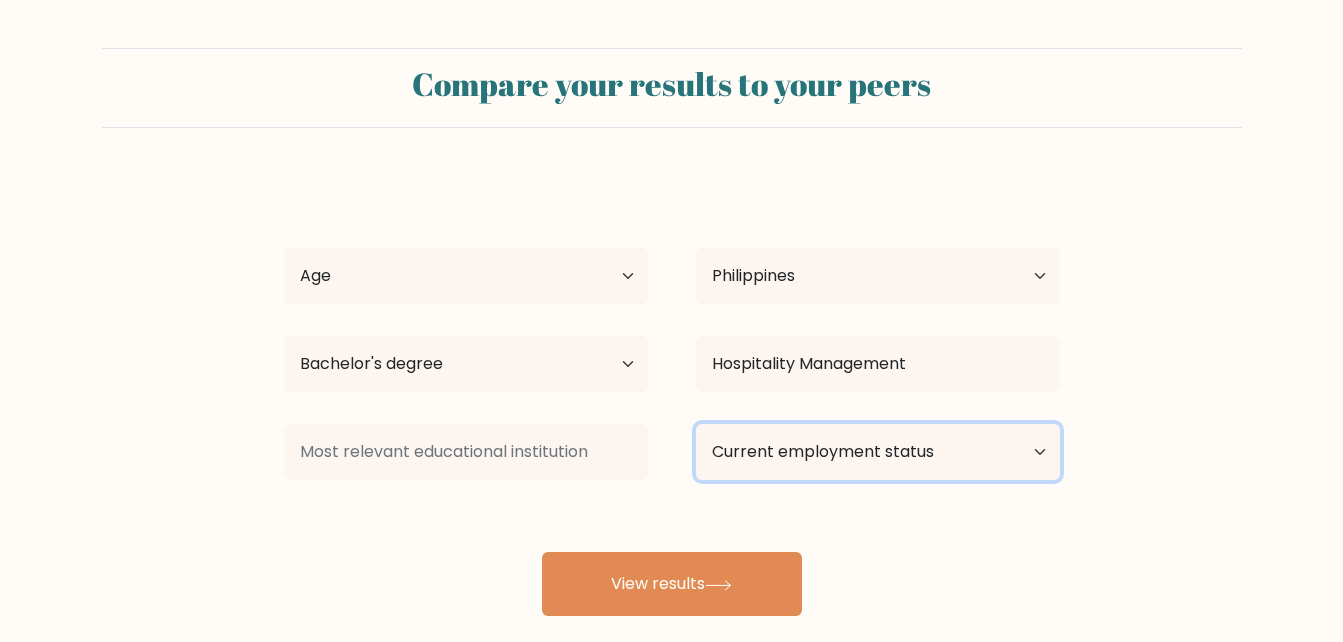 click on "Current employment status
Employed
Student
Retired
Other / prefer not to answer" at bounding box center [878, 452] 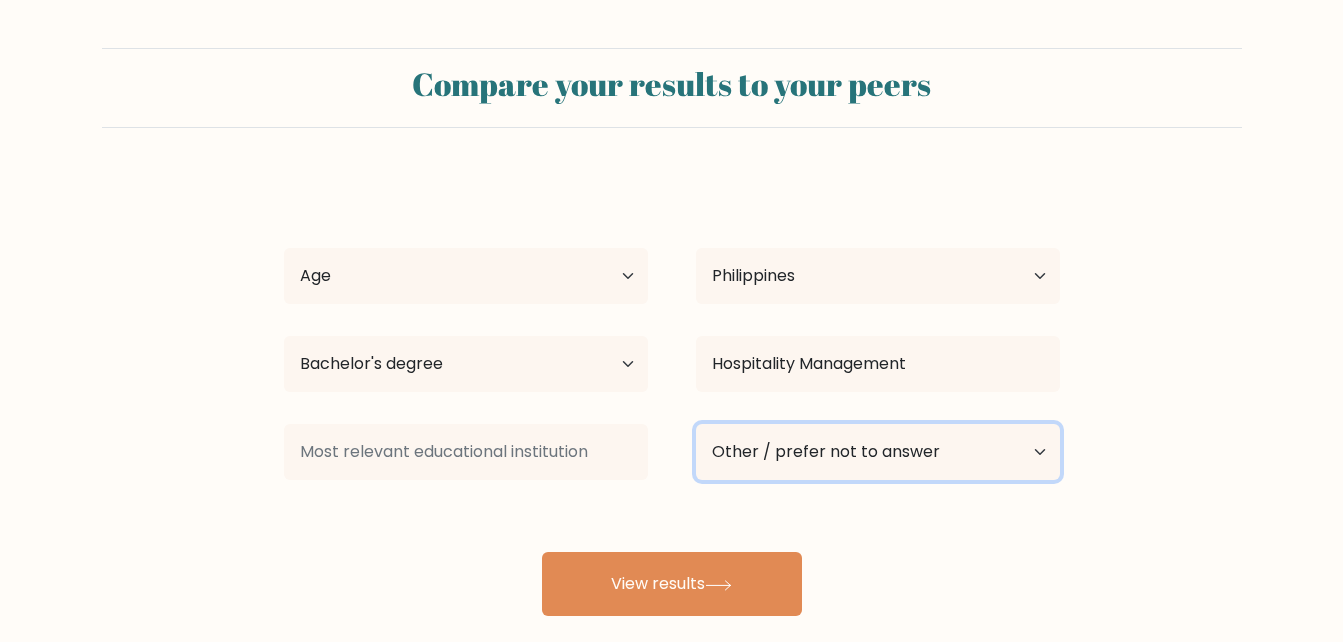 click on "Current employment status
Employed
Student
Retired
Other / prefer not to answer" at bounding box center (878, 452) 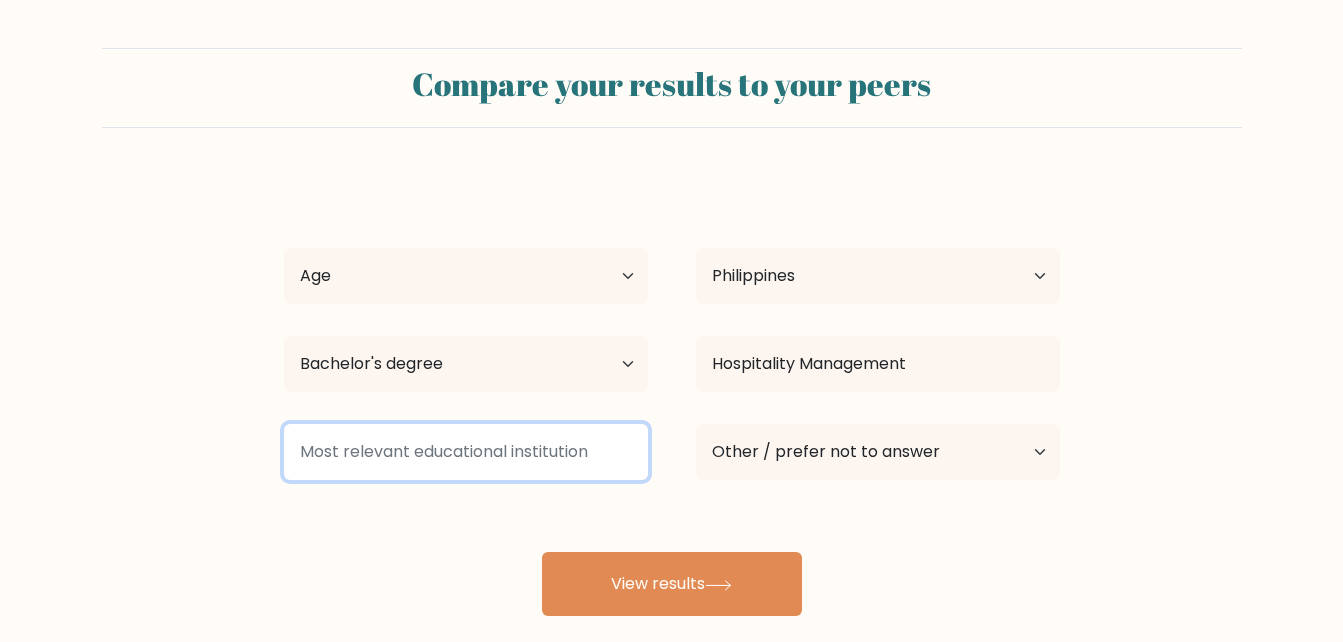click at bounding box center (466, 452) 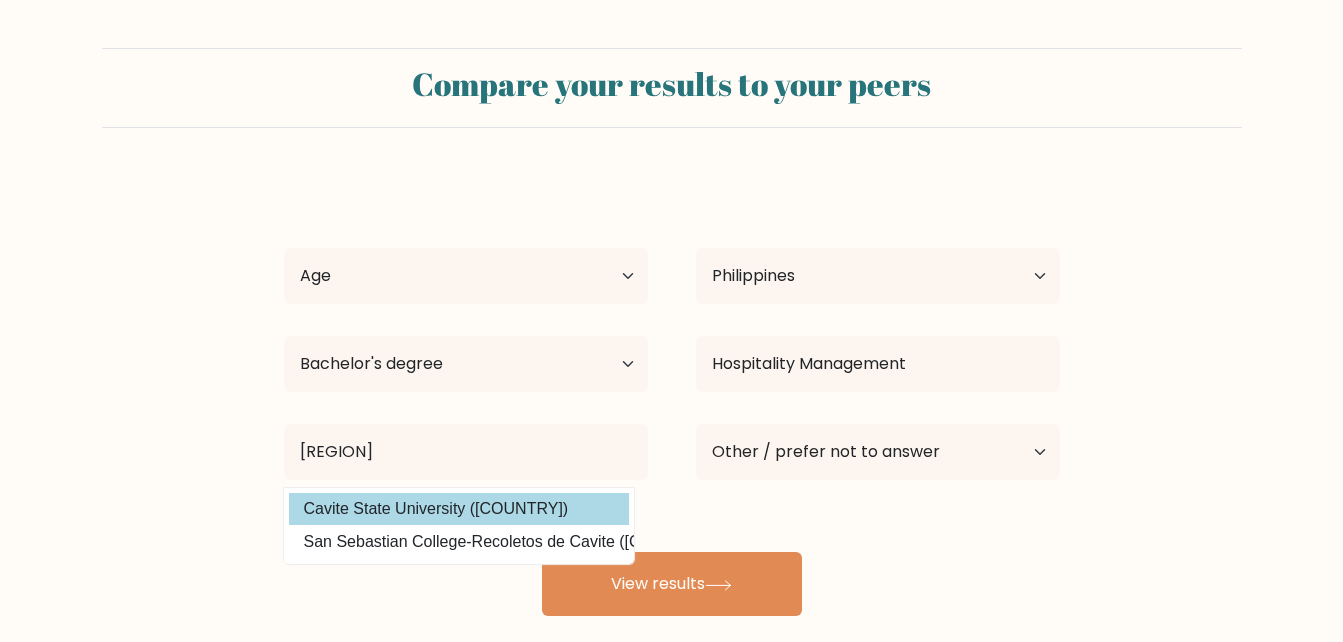click on "Cavite State University ([COUNTRY])" at bounding box center [459, 509] 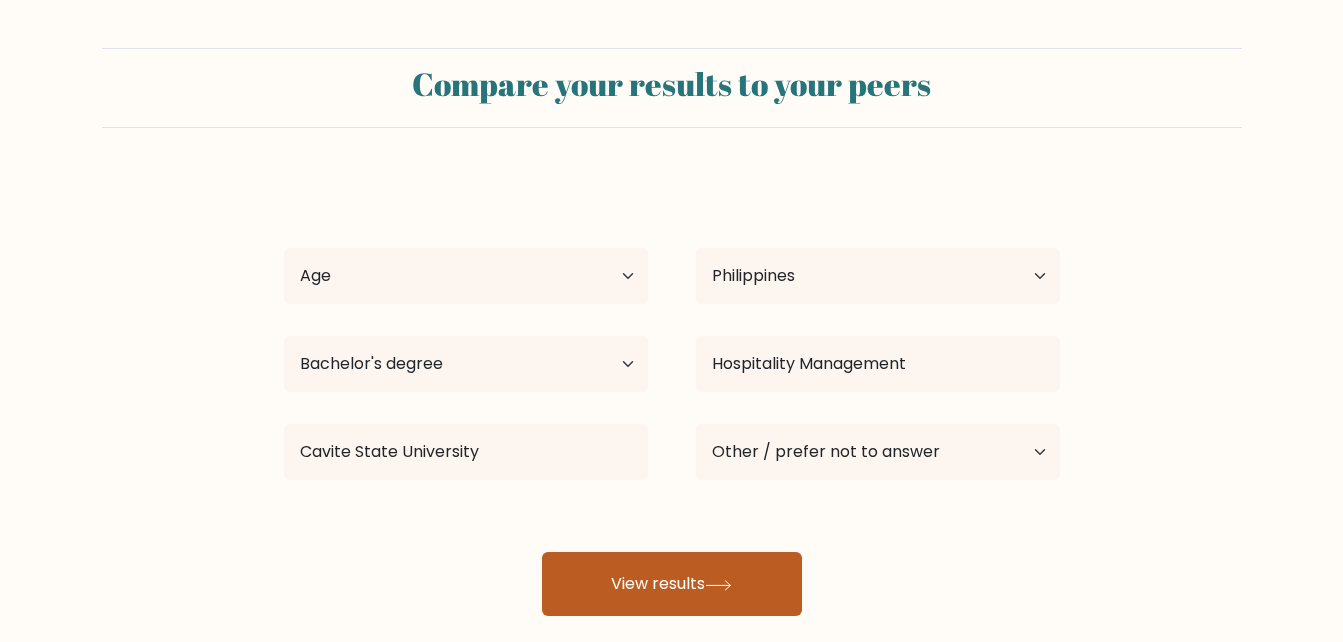 click on "View results" at bounding box center (672, 584) 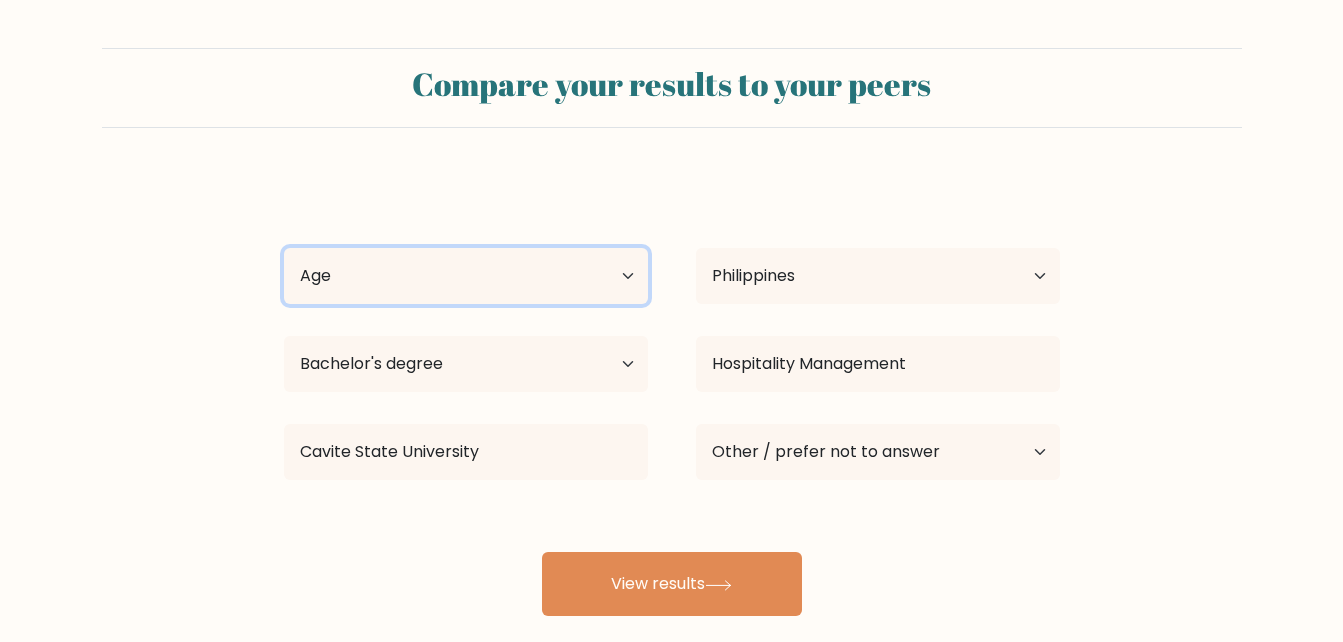 click on "Age
Under 18 years old
18-24 years old
25-34 years old
35-44 years old
45-54 years old
55-64 years old
65 years old and above" at bounding box center [466, 276] 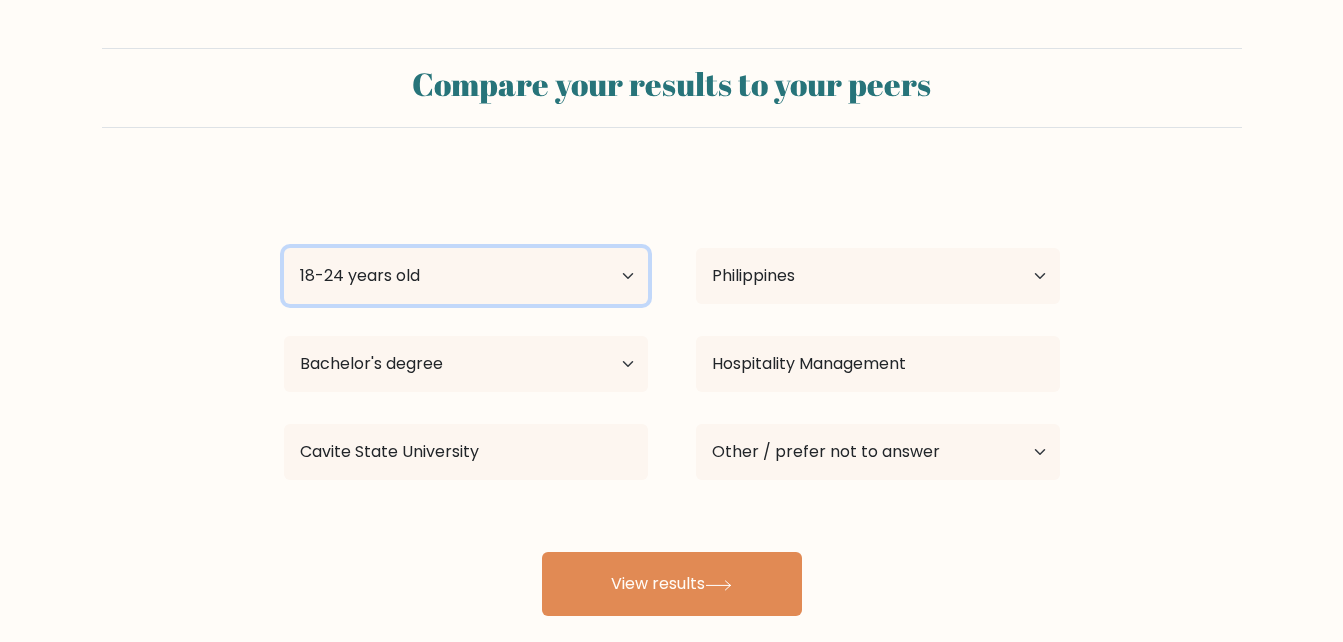 click on "Age
Under 18 years old
18-24 years old
25-34 years old
35-44 years old
45-54 years old
55-64 years old
65 years old and above" at bounding box center (466, 276) 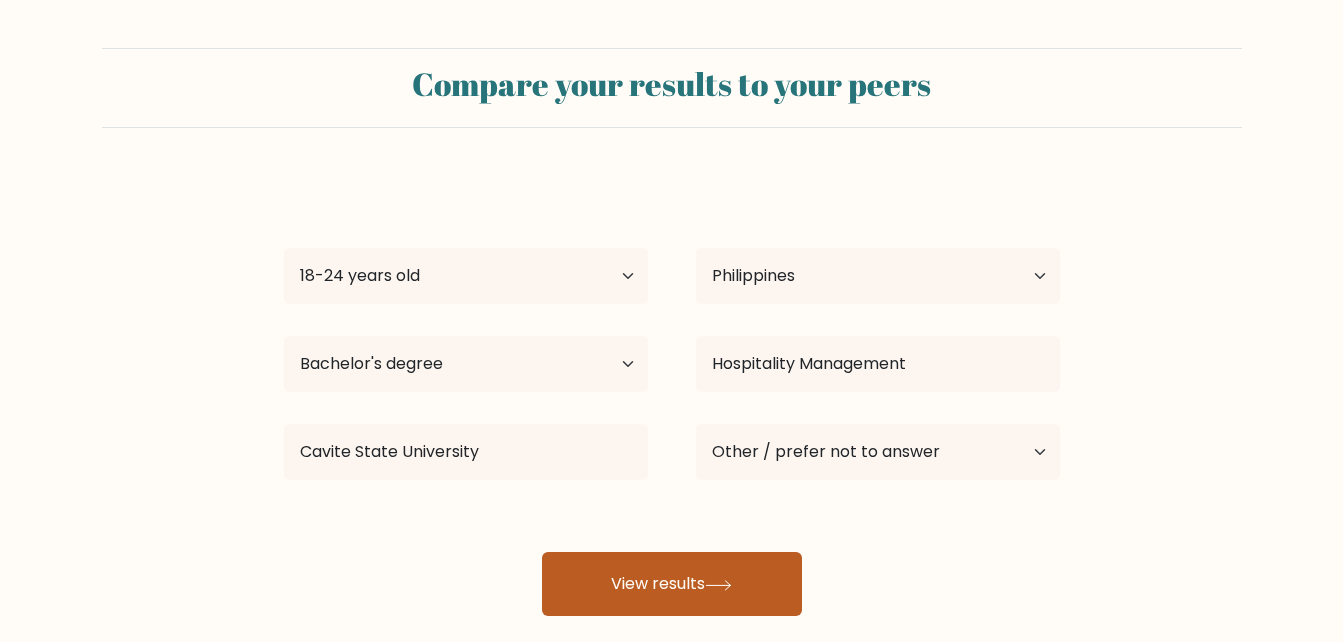 click on "View results" at bounding box center [672, 584] 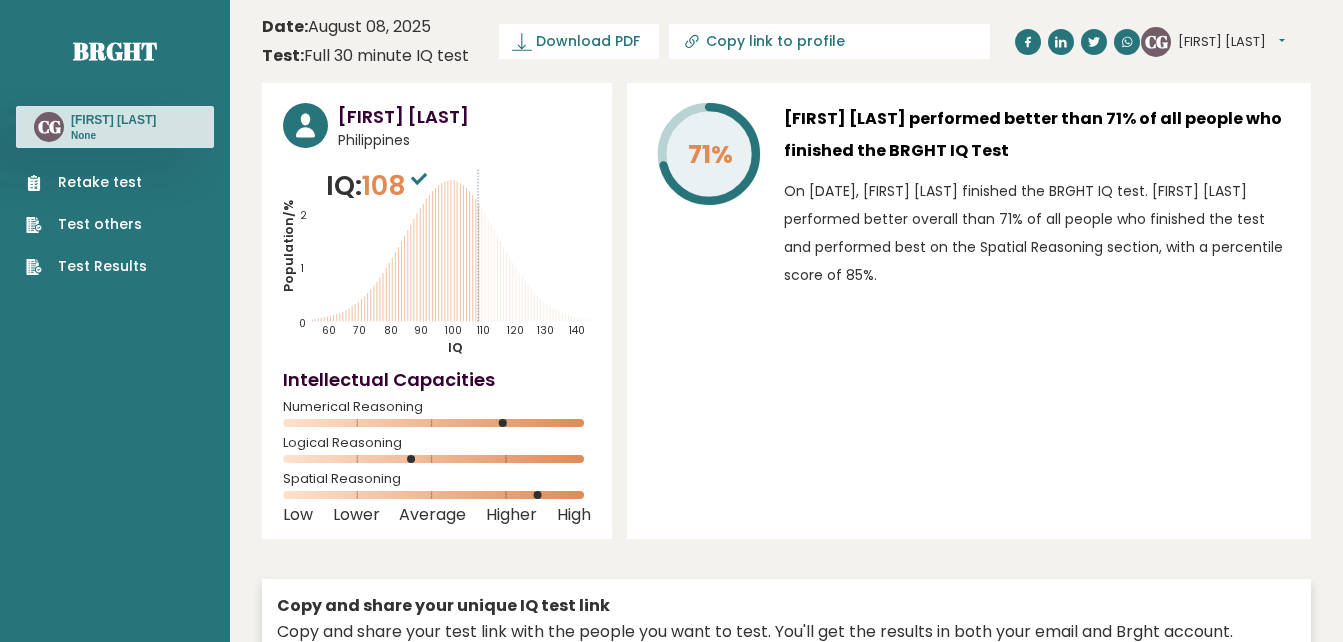 scroll, scrollTop: 0, scrollLeft: 0, axis: both 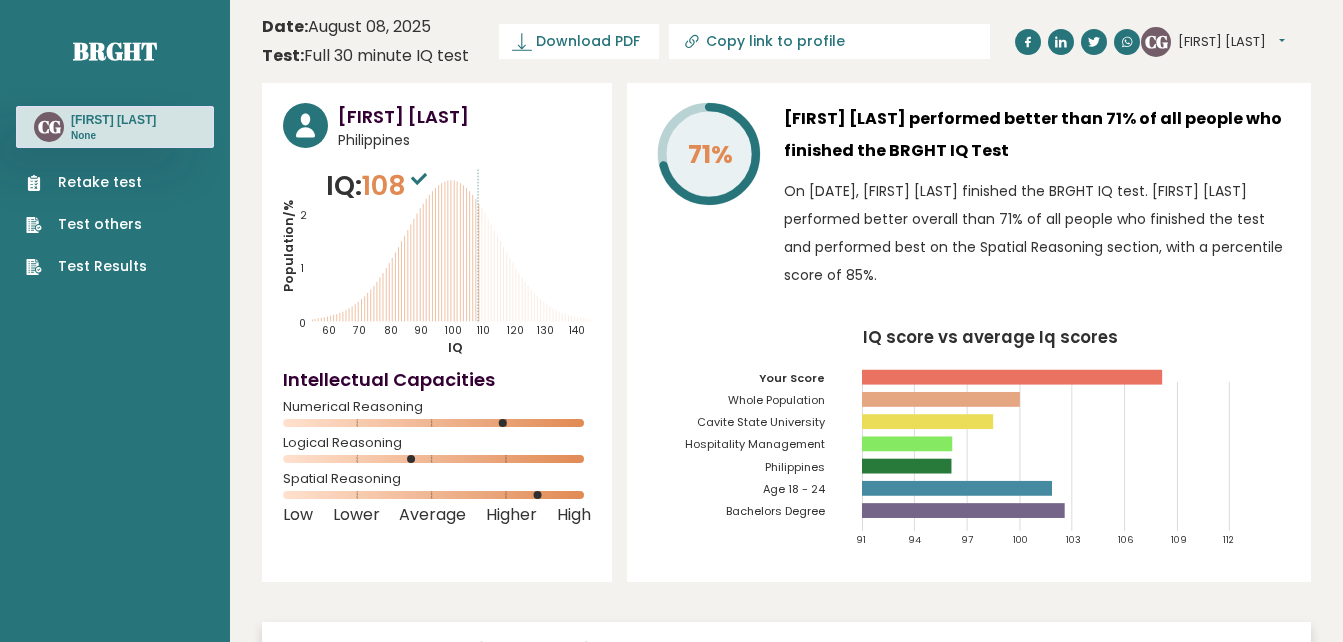 click on "Download PDF" at bounding box center [588, 41] 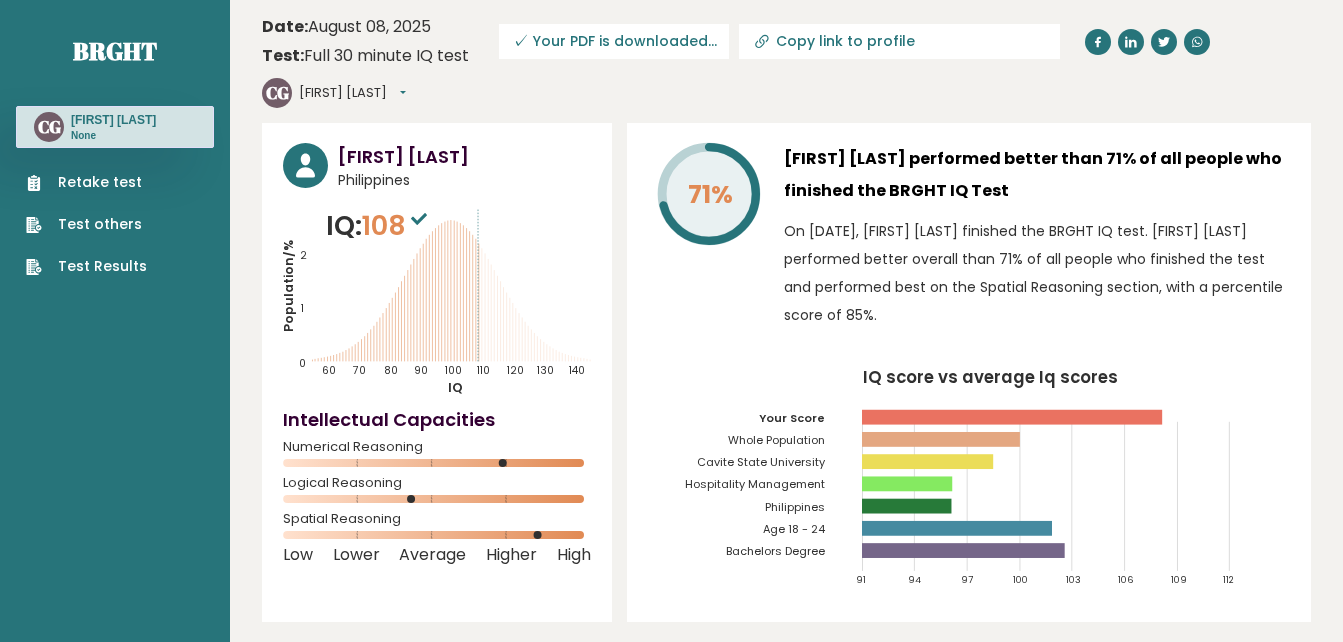 click on "Copy link to profile" at bounding box center [912, 41] 